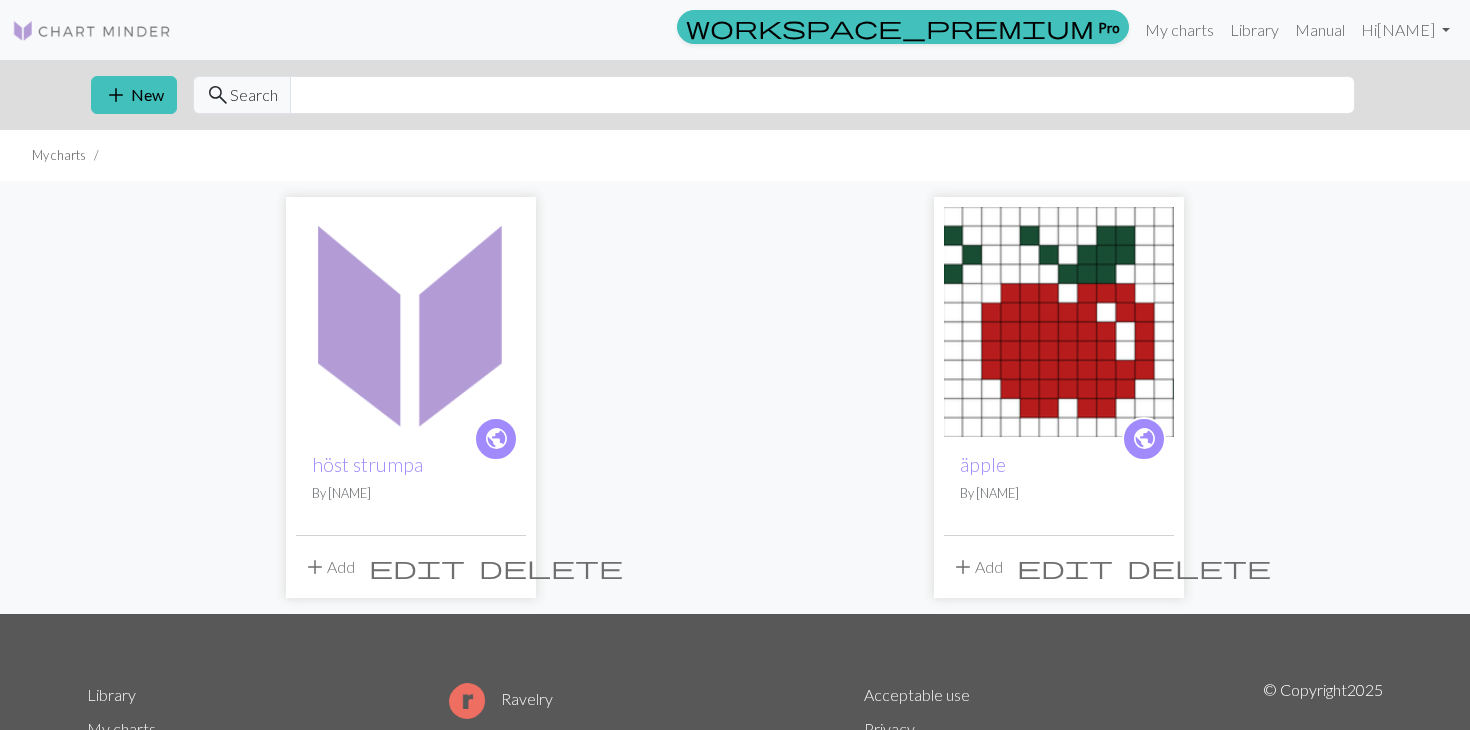 scroll, scrollTop: 0, scrollLeft: 0, axis: both 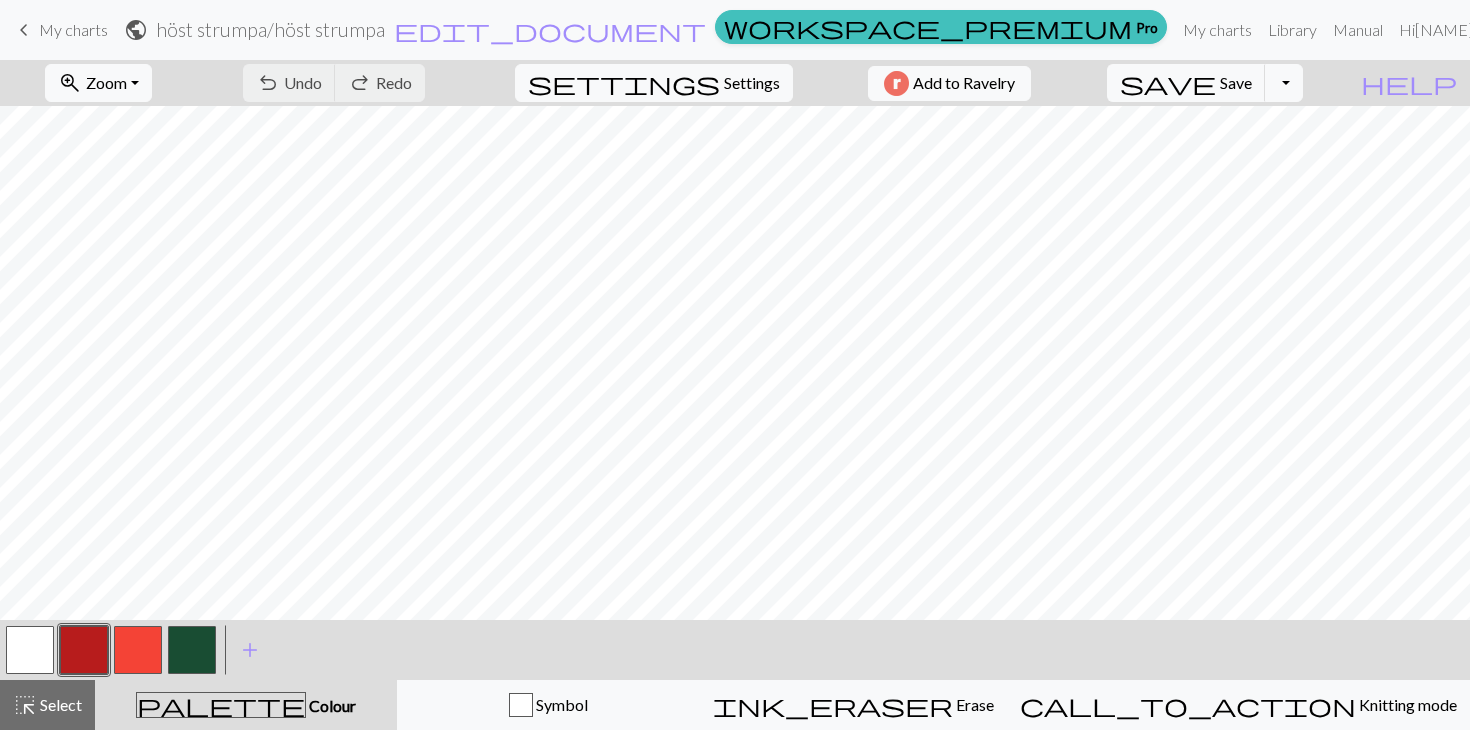 click at bounding box center [138, 650] 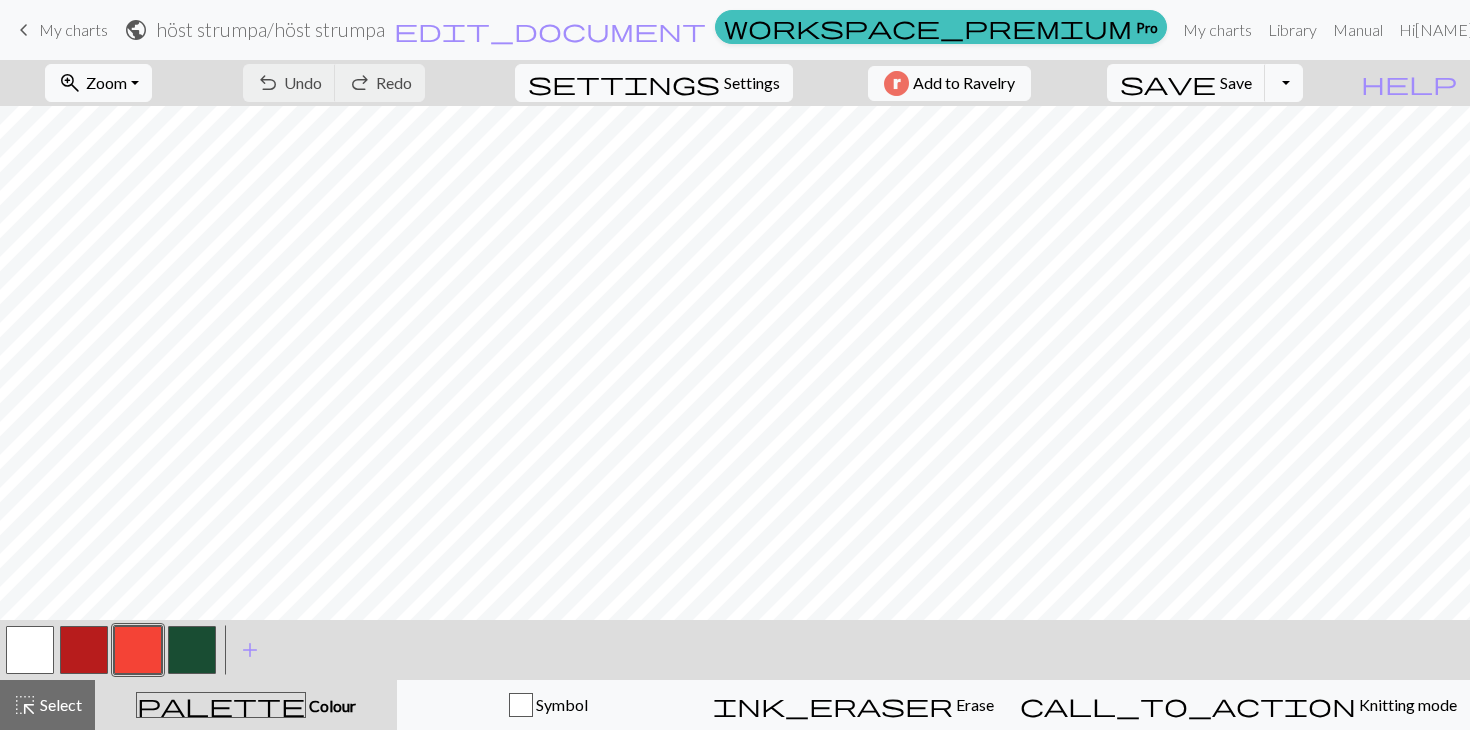 click at bounding box center [138, 650] 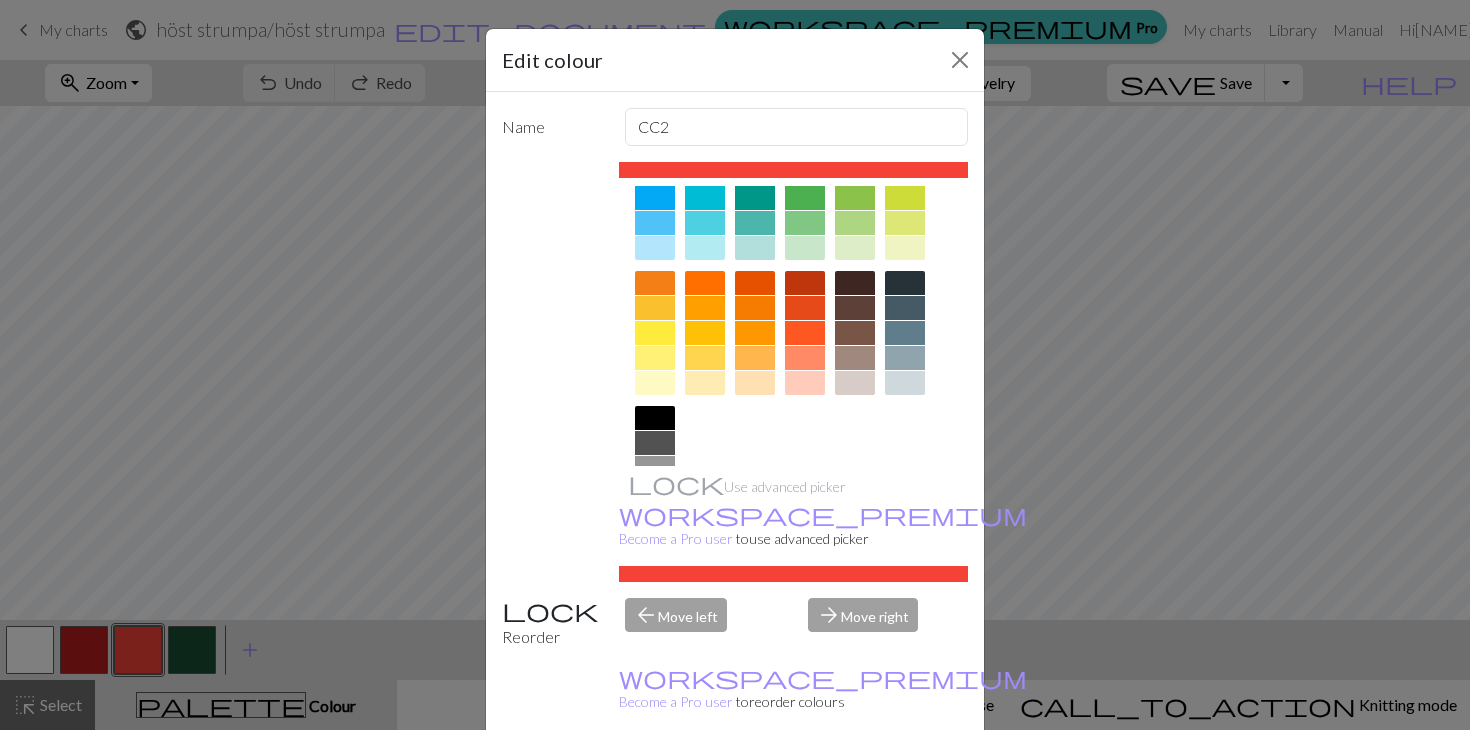 scroll, scrollTop: 204, scrollLeft: 0, axis: vertical 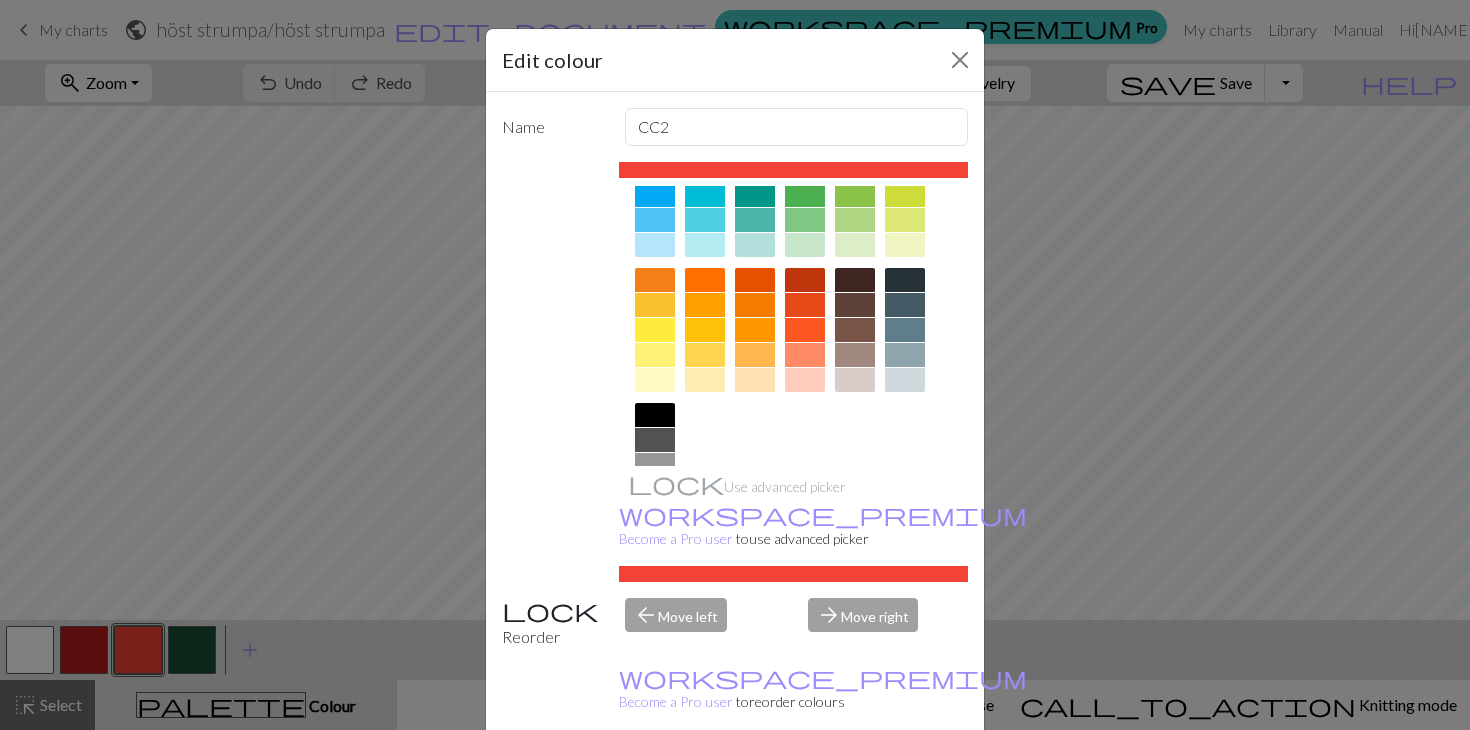 click at bounding box center [655, 280] 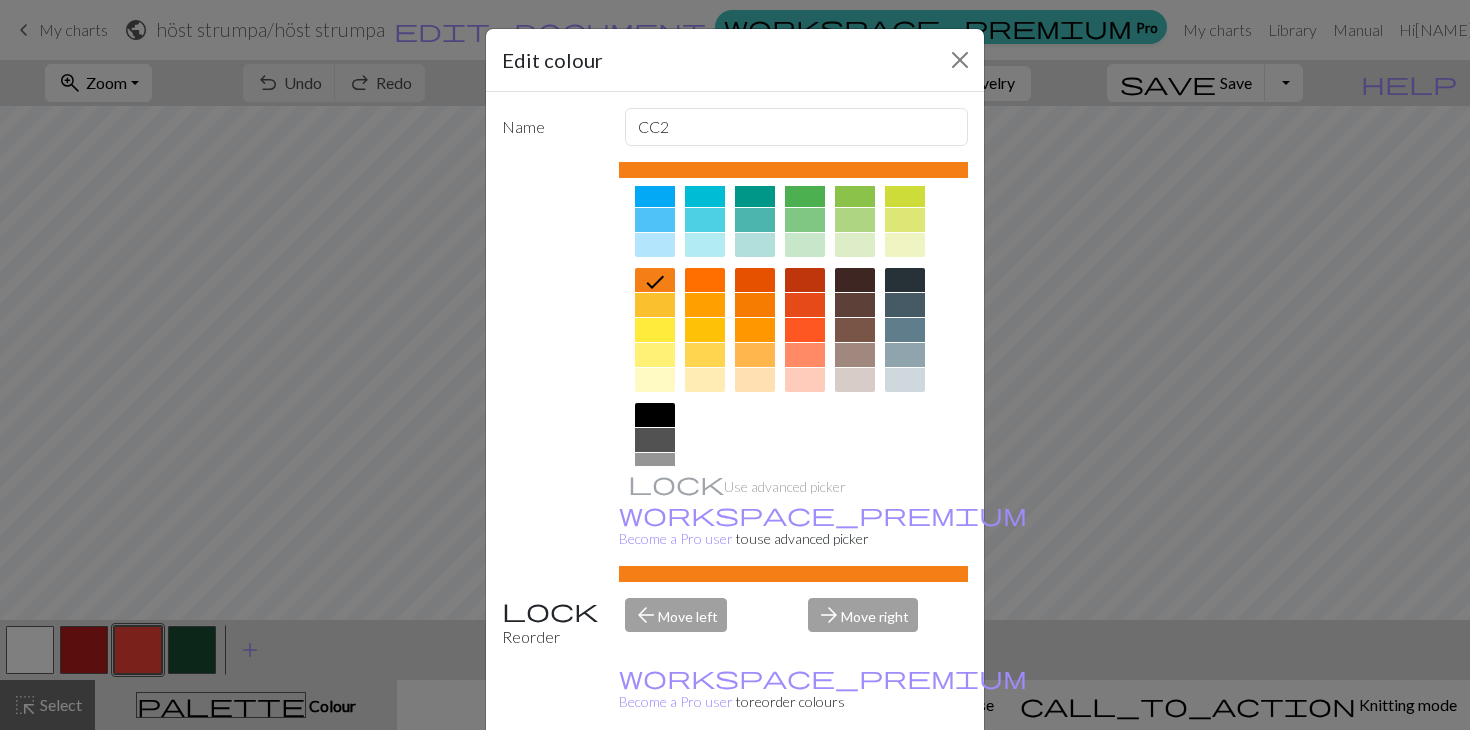 click on "Done" at bounding box center (855, 781) 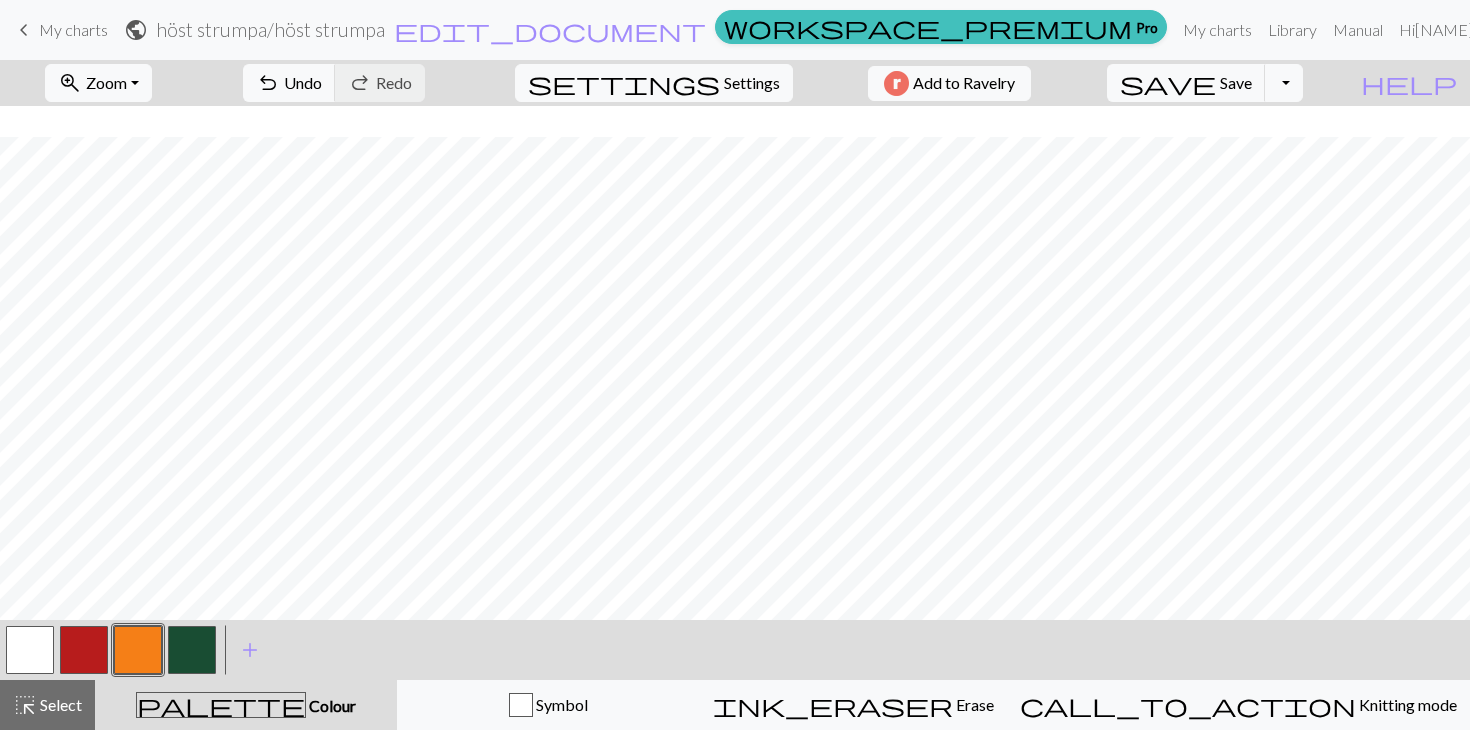 scroll, scrollTop: 811, scrollLeft: 0, axis: vertical 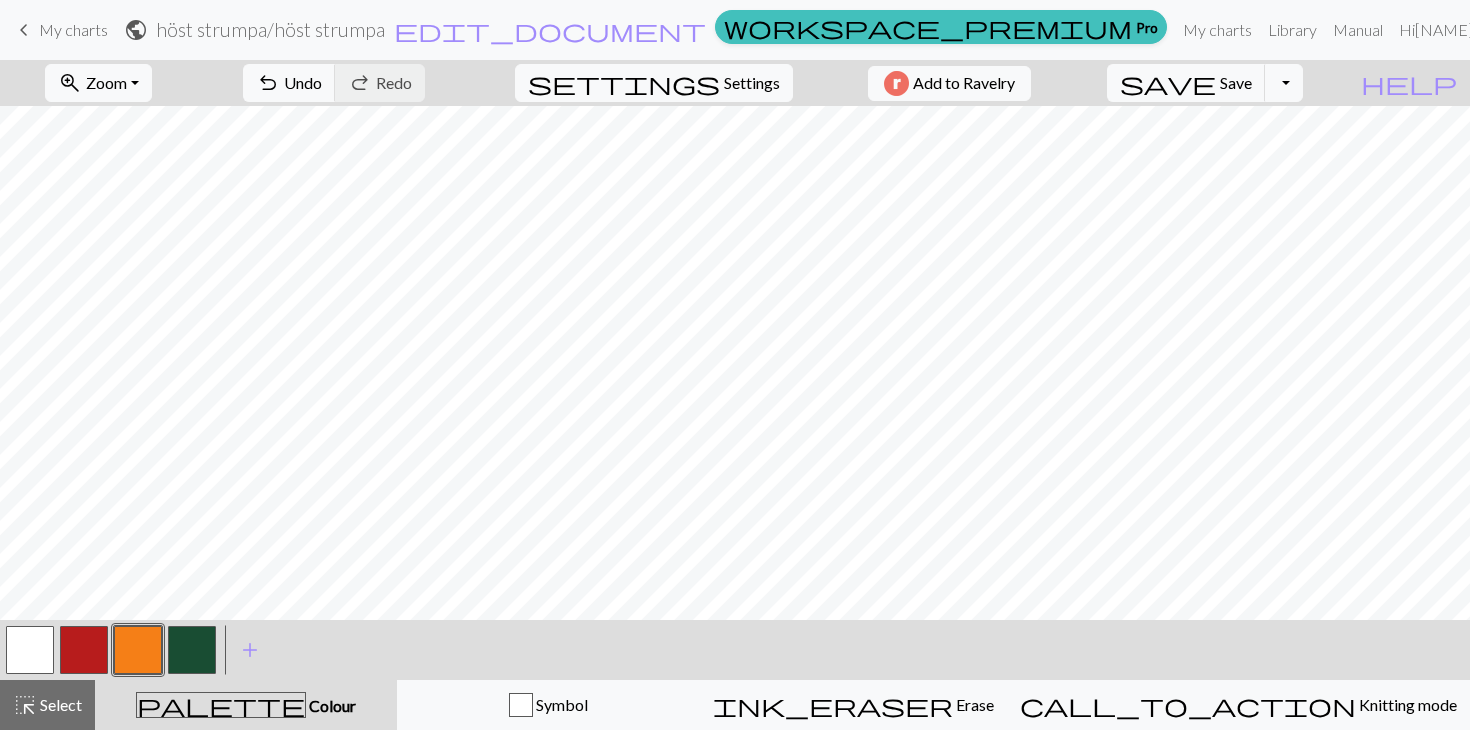 click at bounding box center (84, 650) 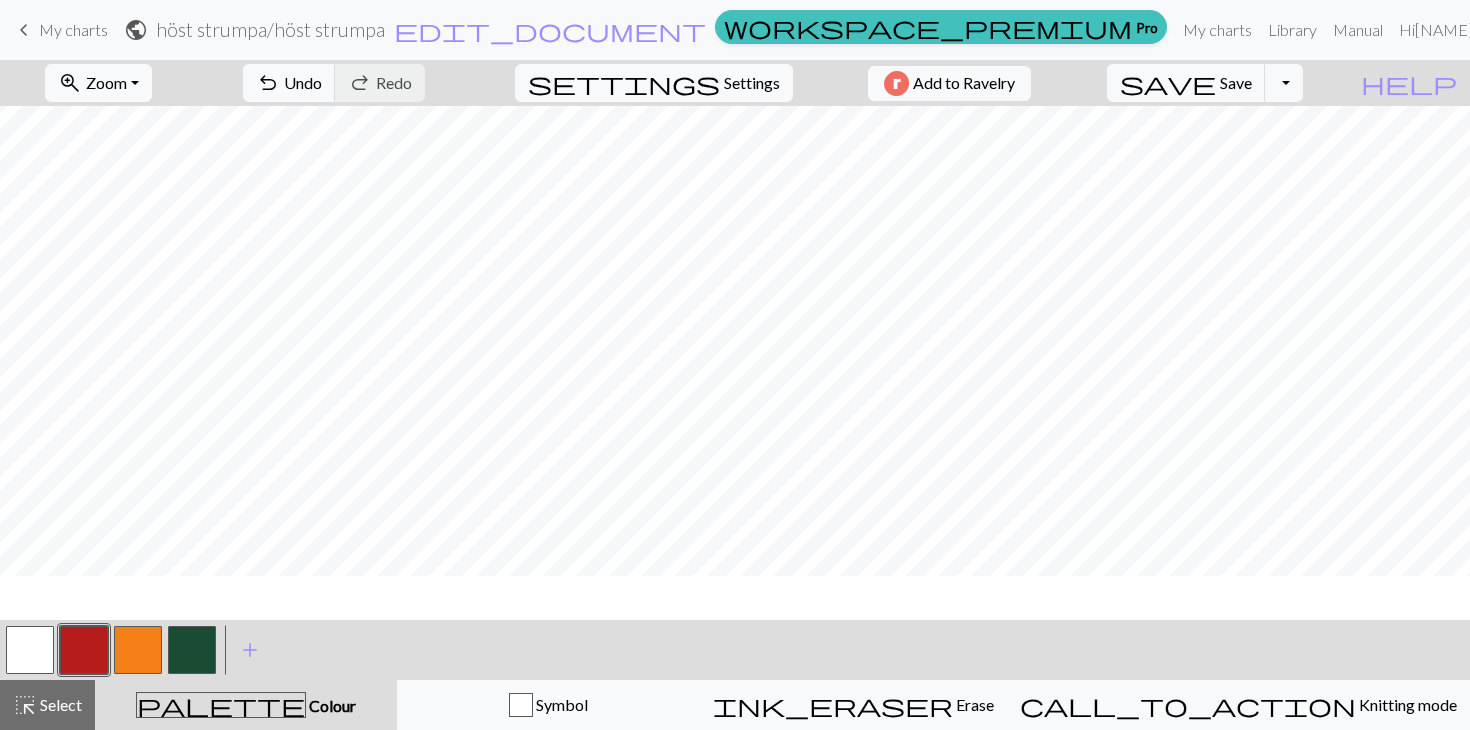 scroll, scrollTop: 0, scrollLeft: 0, axis: both 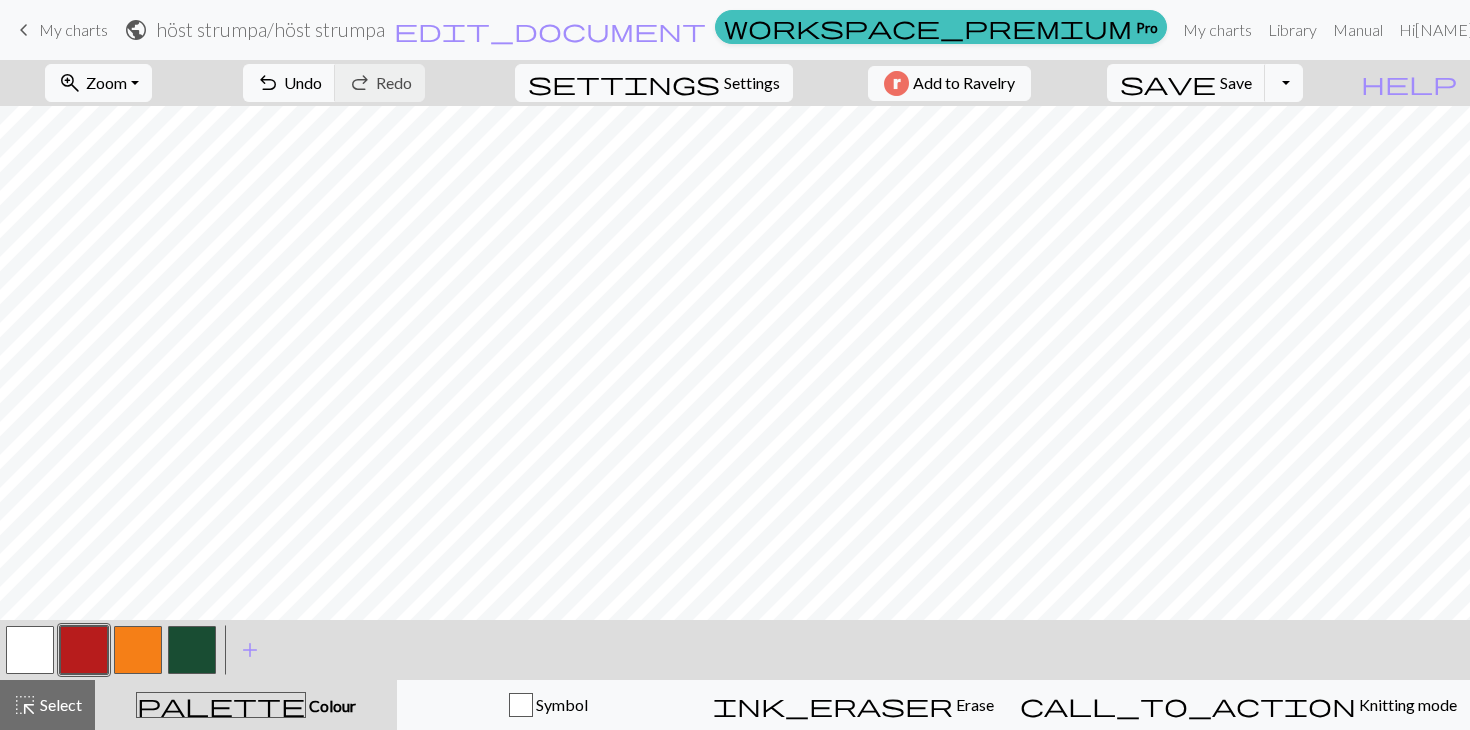 click at bounding box center (192, 650) 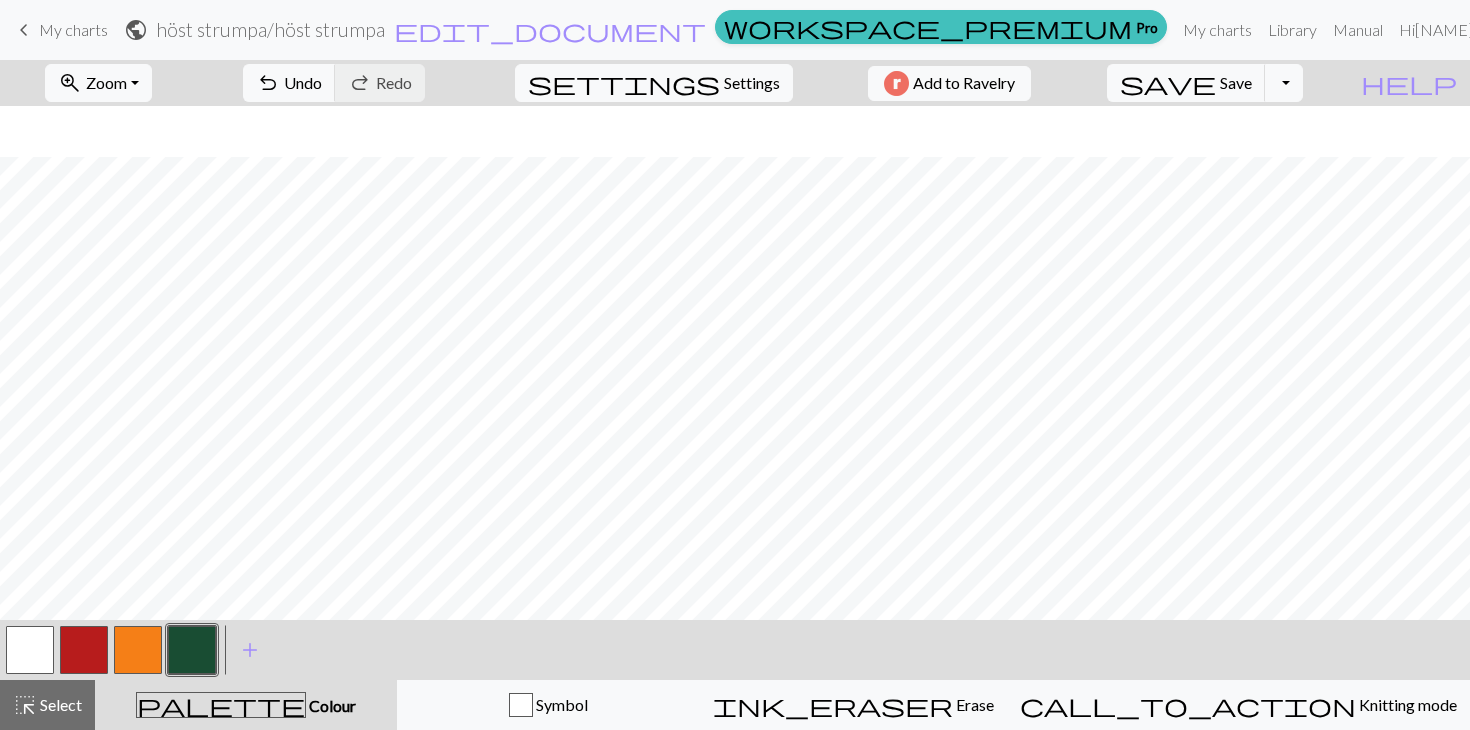 scroll, scrollTop: 0, scrollLeft: 0, axis: both 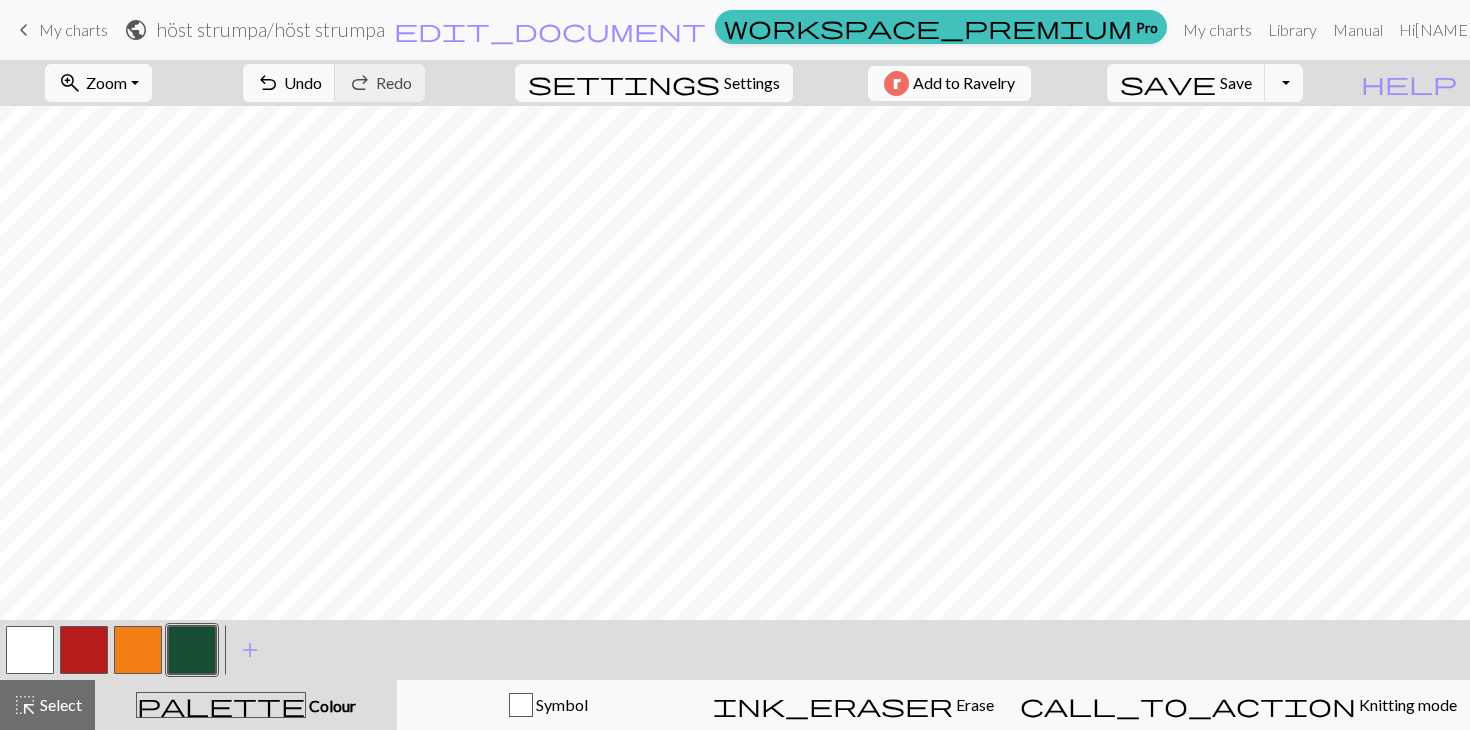click on "Add to Ravelry" at bounding box center [964, 83] 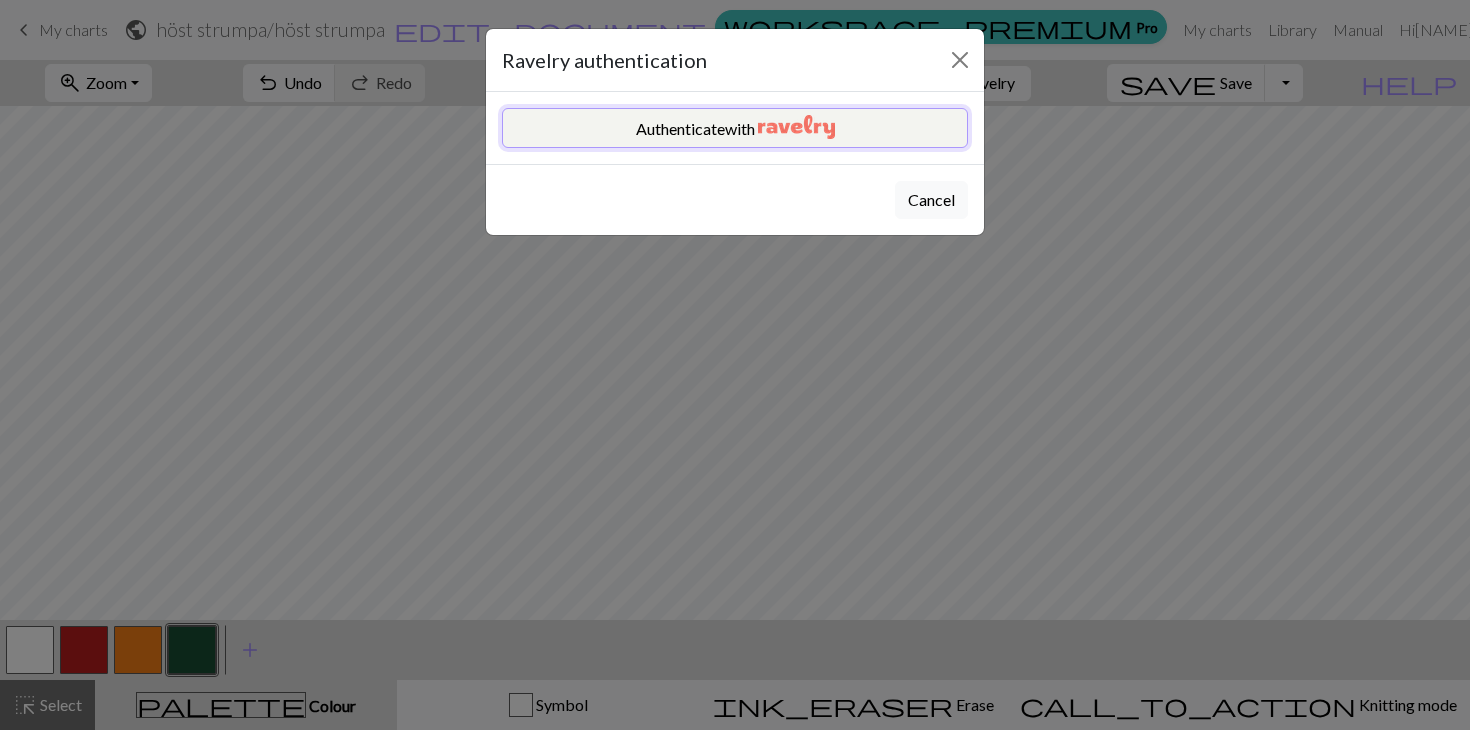 click on "Authenticate  with" at bounding box center (735, 128) 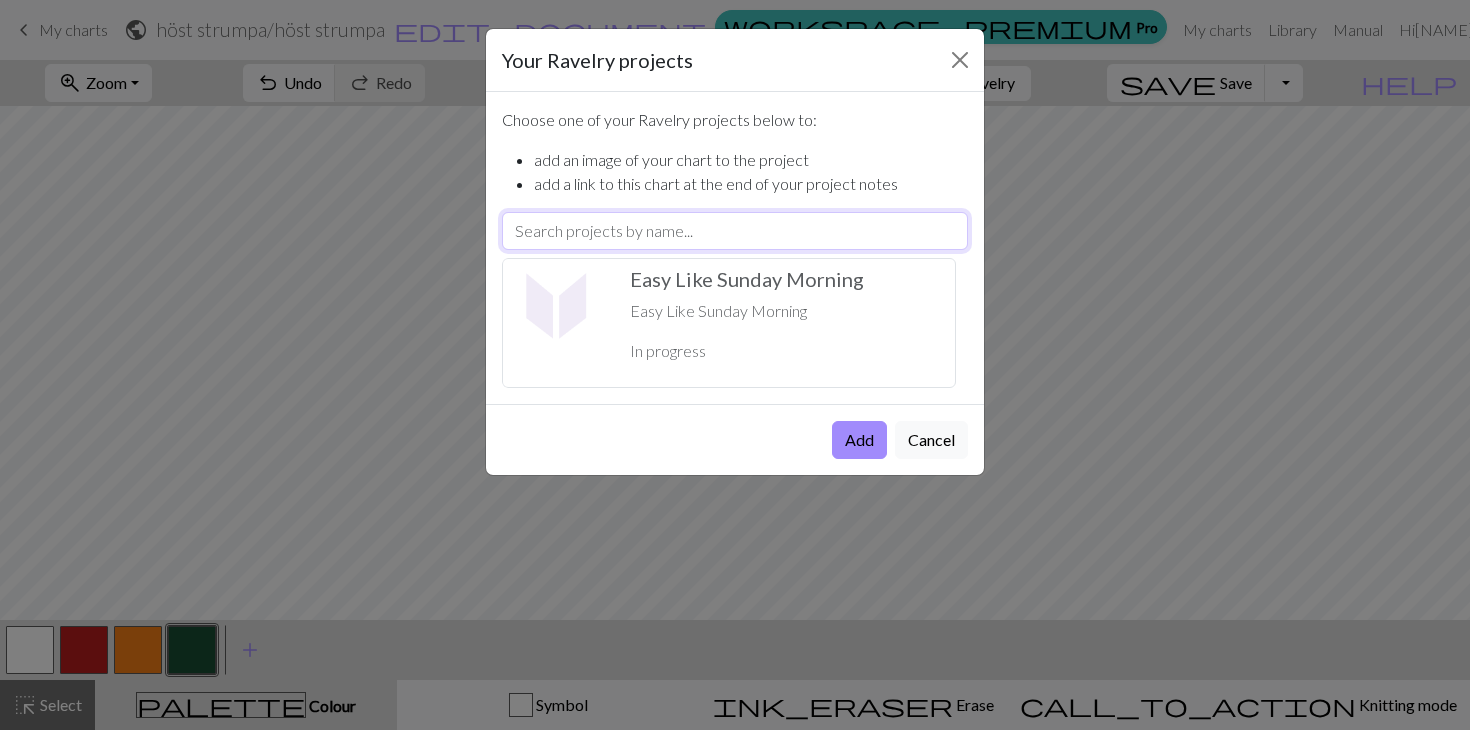 click at bounding box center (735, 231) 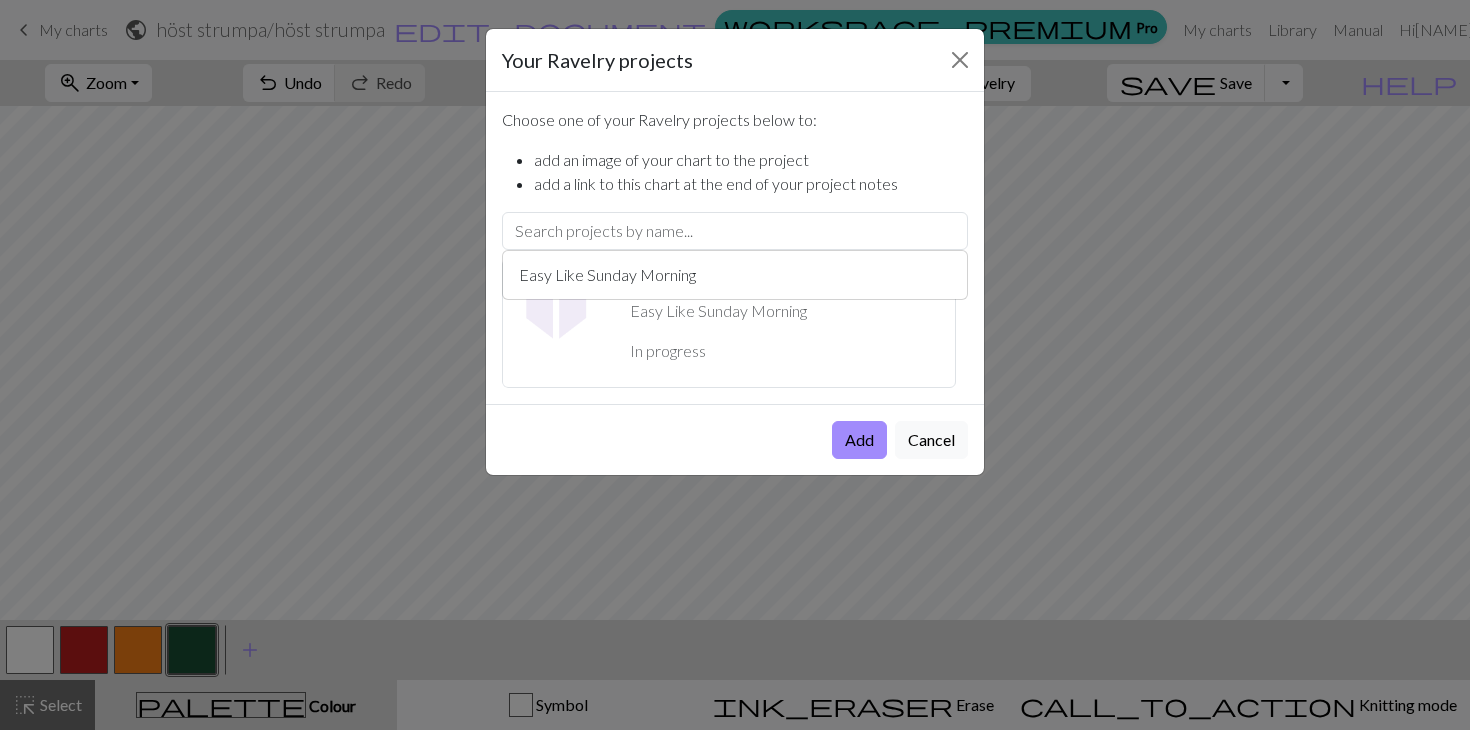 click on "Add Cancel" at bounding box center (735, 439) 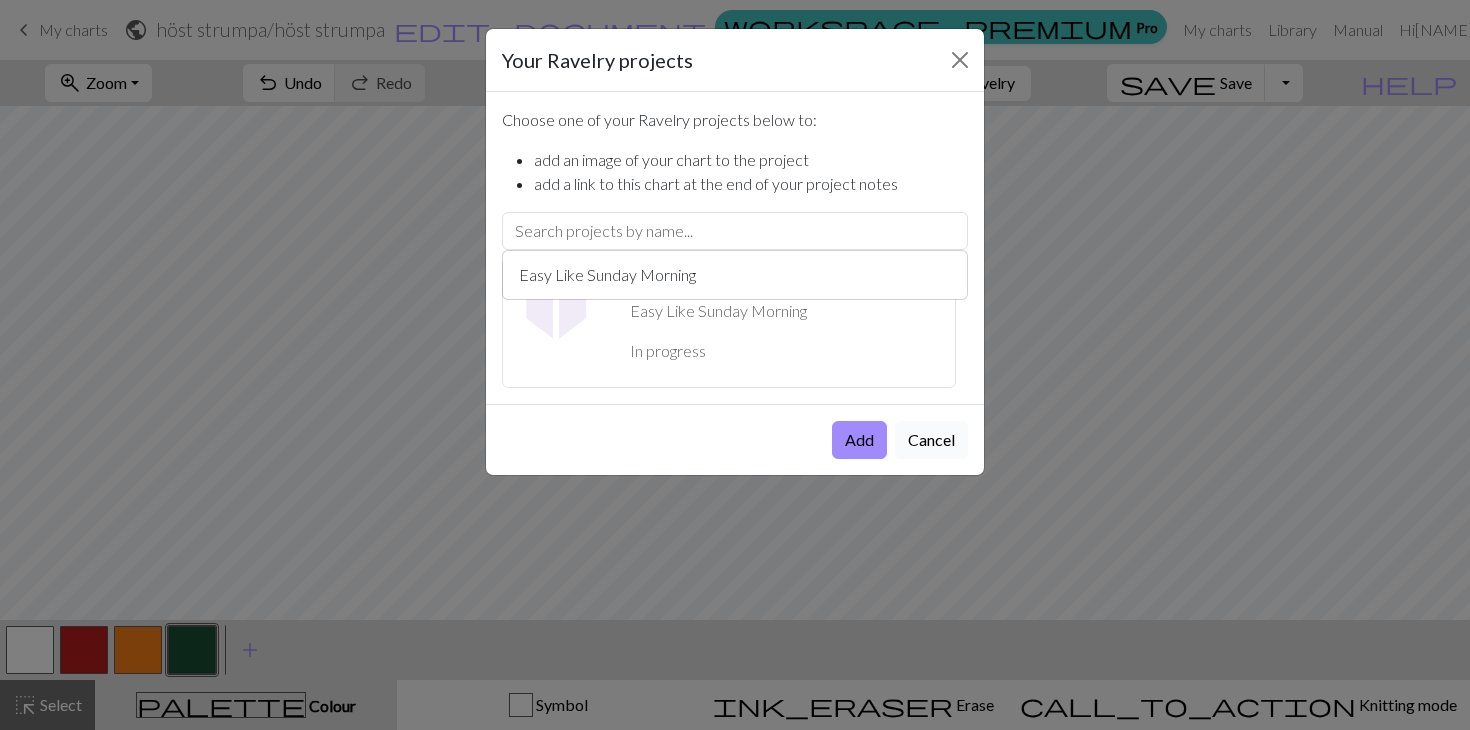 click on "Cancel" at bounding box center [931, 440] 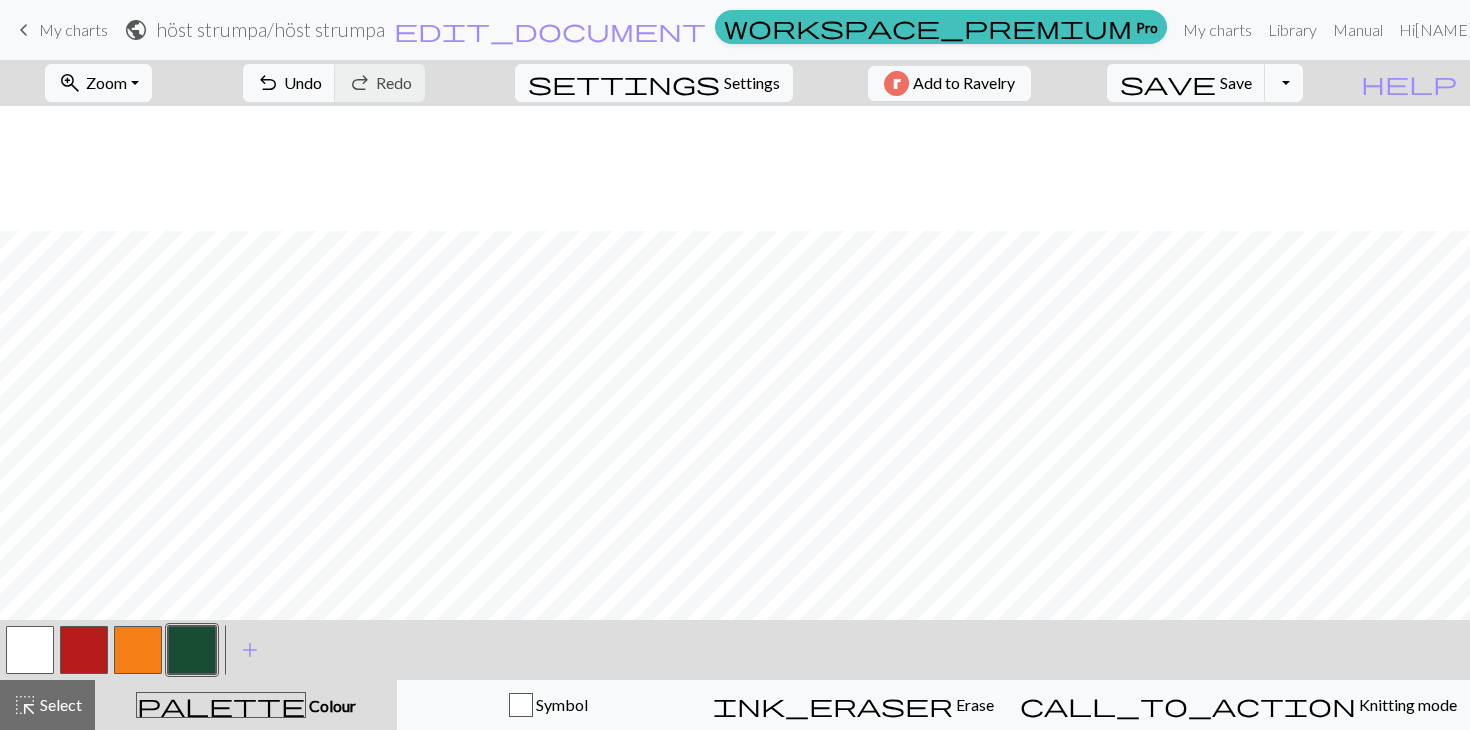 scroll, scrollTop: 555, scrollLeft: 0, axis: vertical 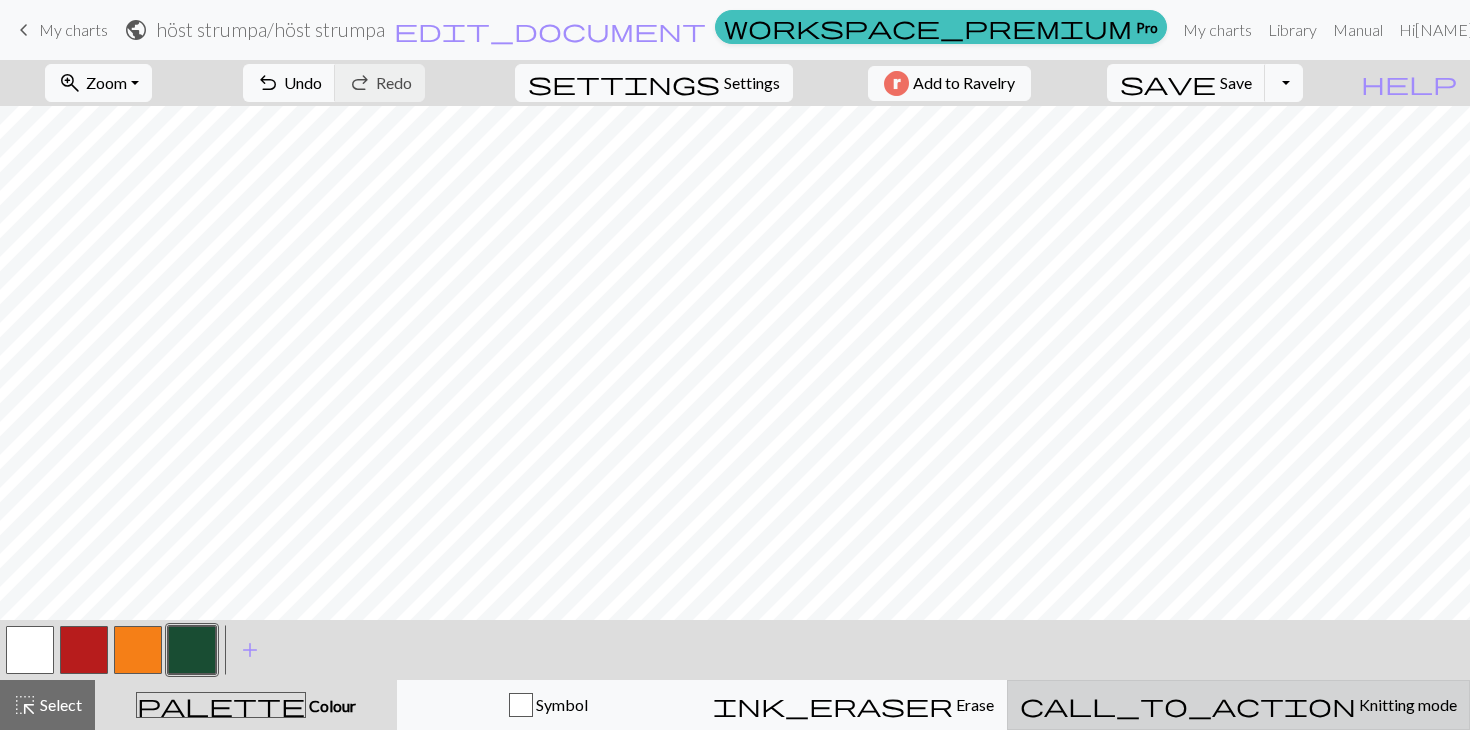 click on "Knitting mode" at bounding box center (1406, 704) 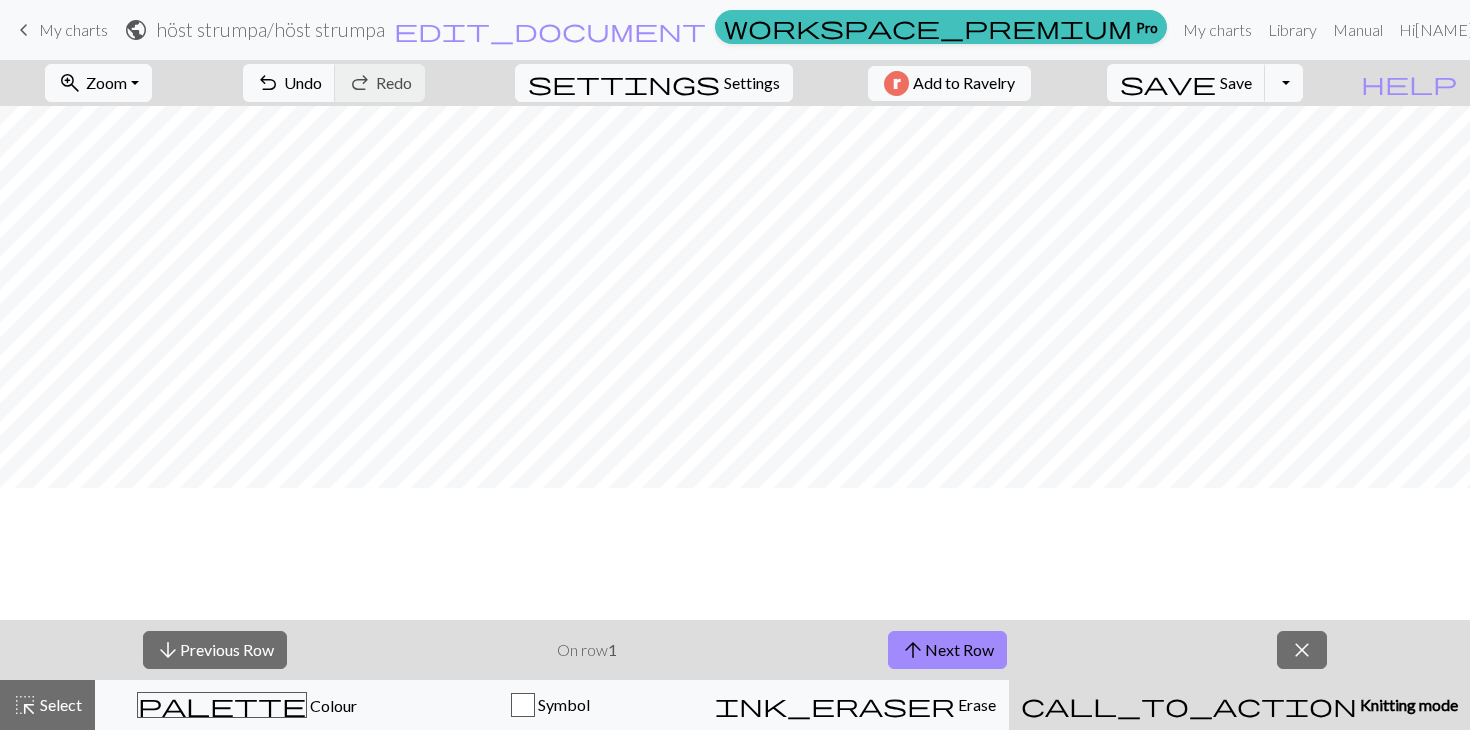 scroll, scrollTop: 0, scrollLeft: 0, axis: both 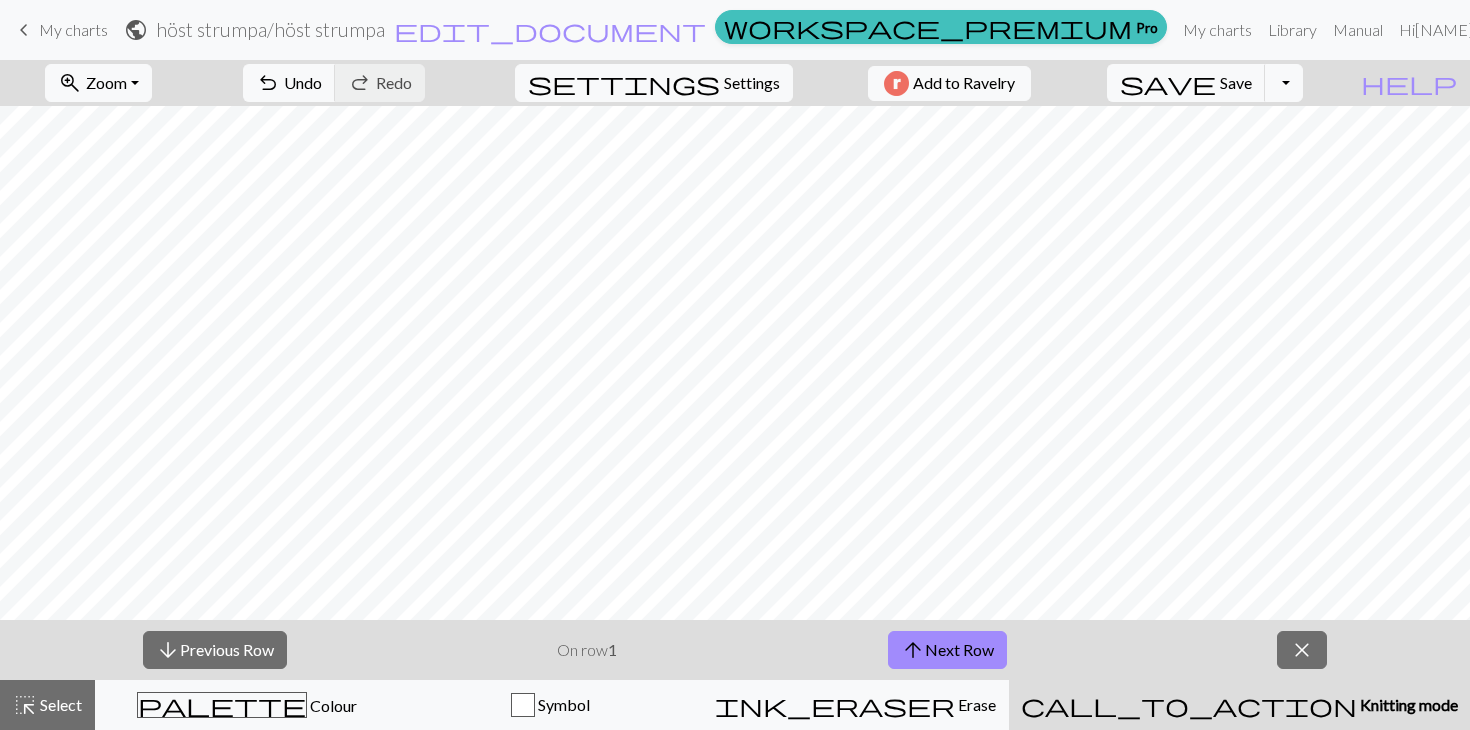 click on "1" at bounding box center [612, 649] 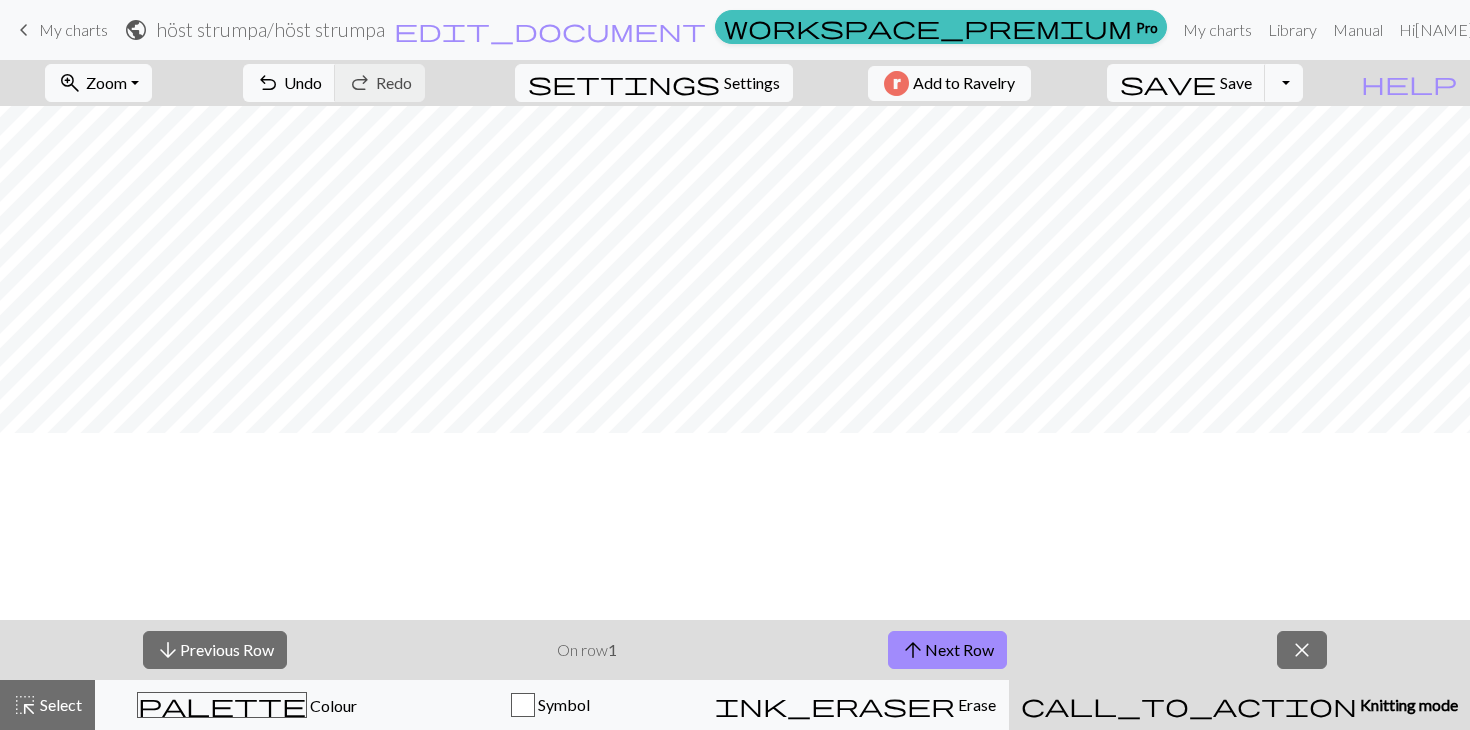scroll, scrollTop: 976, scrollLeft: 0, axis: vertical 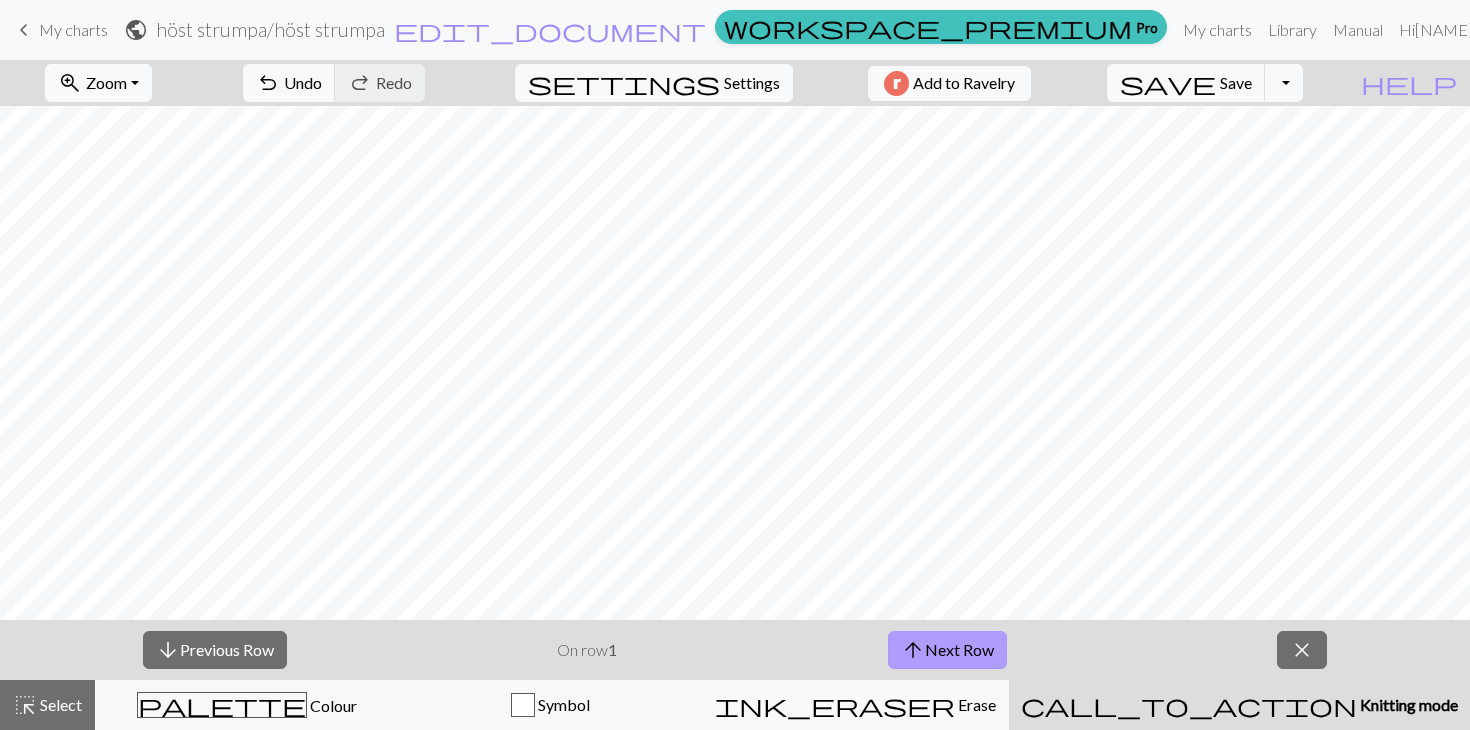 click on "arrow_upward  Next Row" at bounding box center (947, 650) 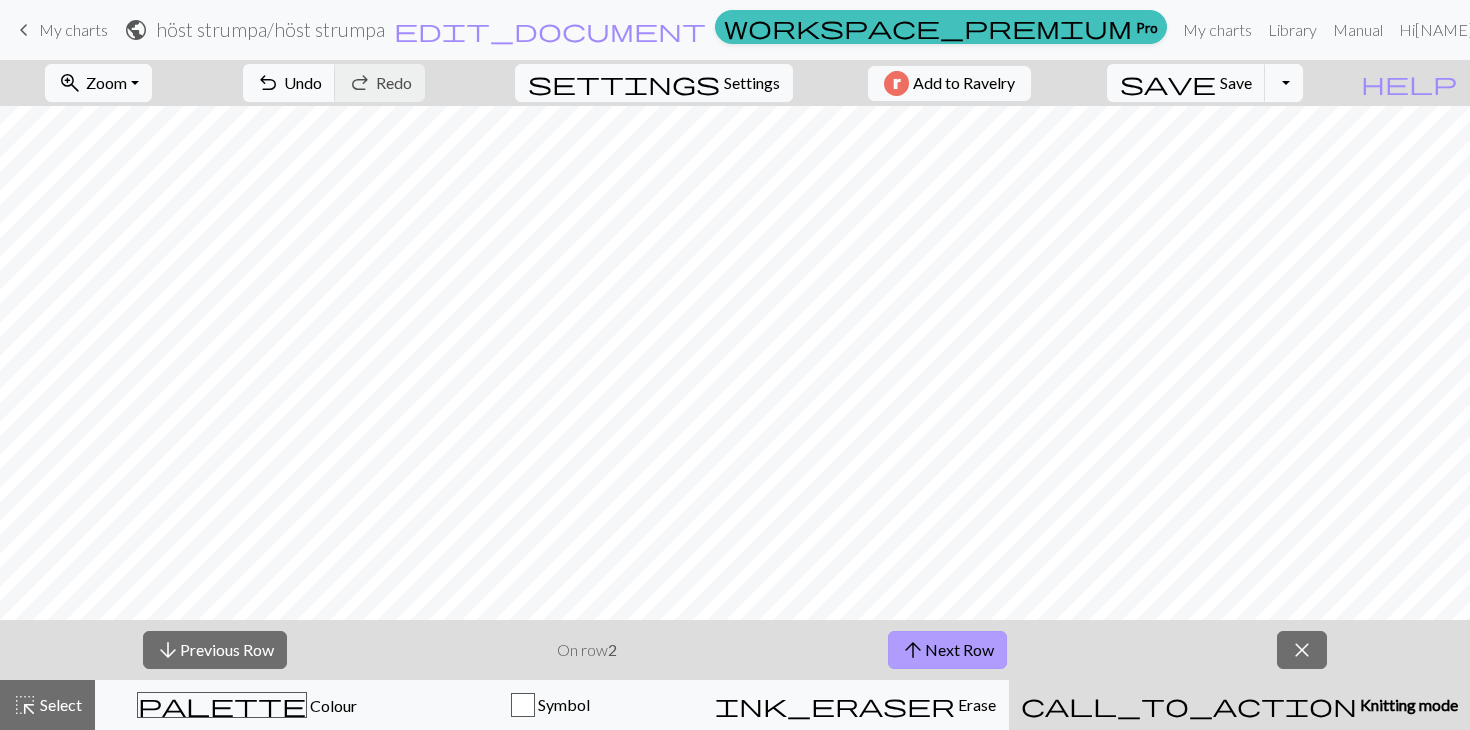 click on "arrow_upward  Next Row" at bounding box center (947, 650) 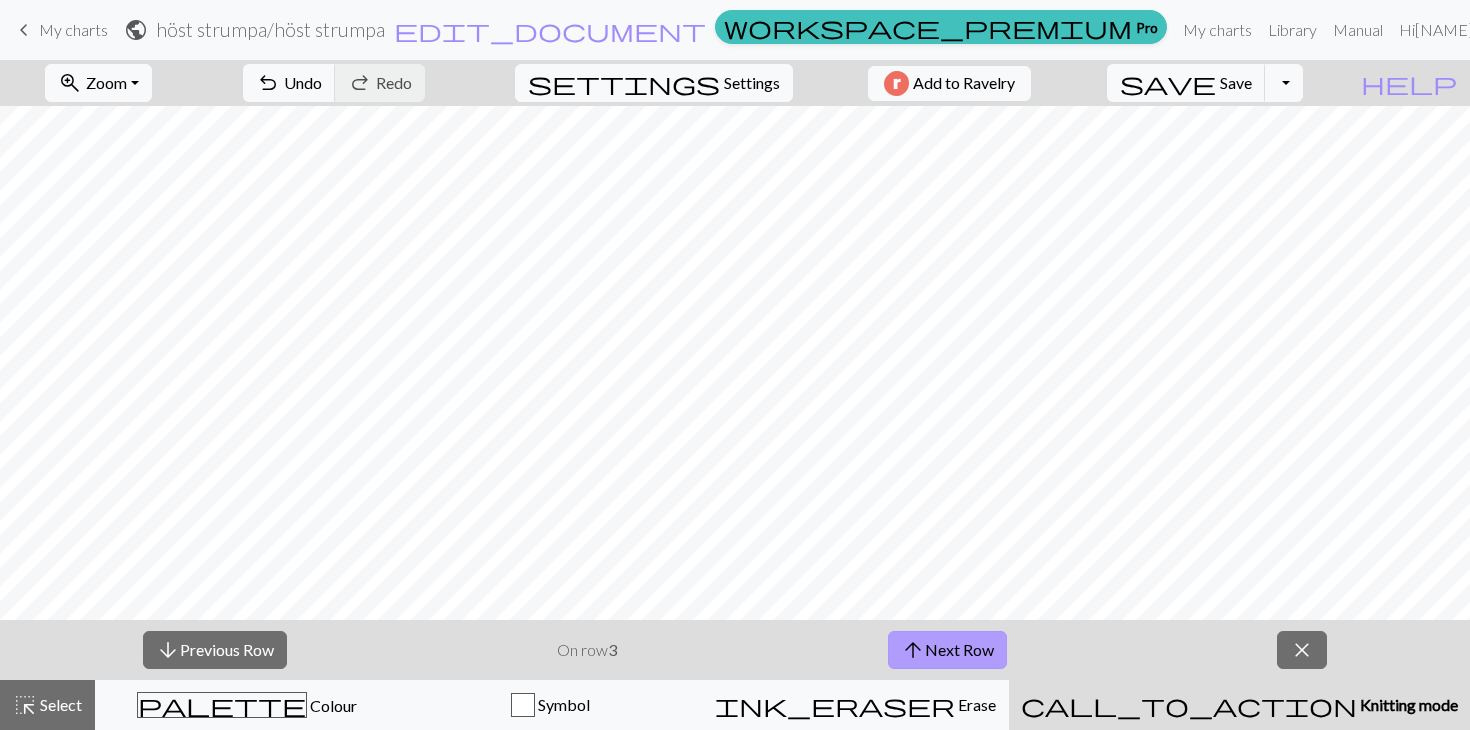 click on "arrow_upward  Next Row" at bounding box center (947, 650) 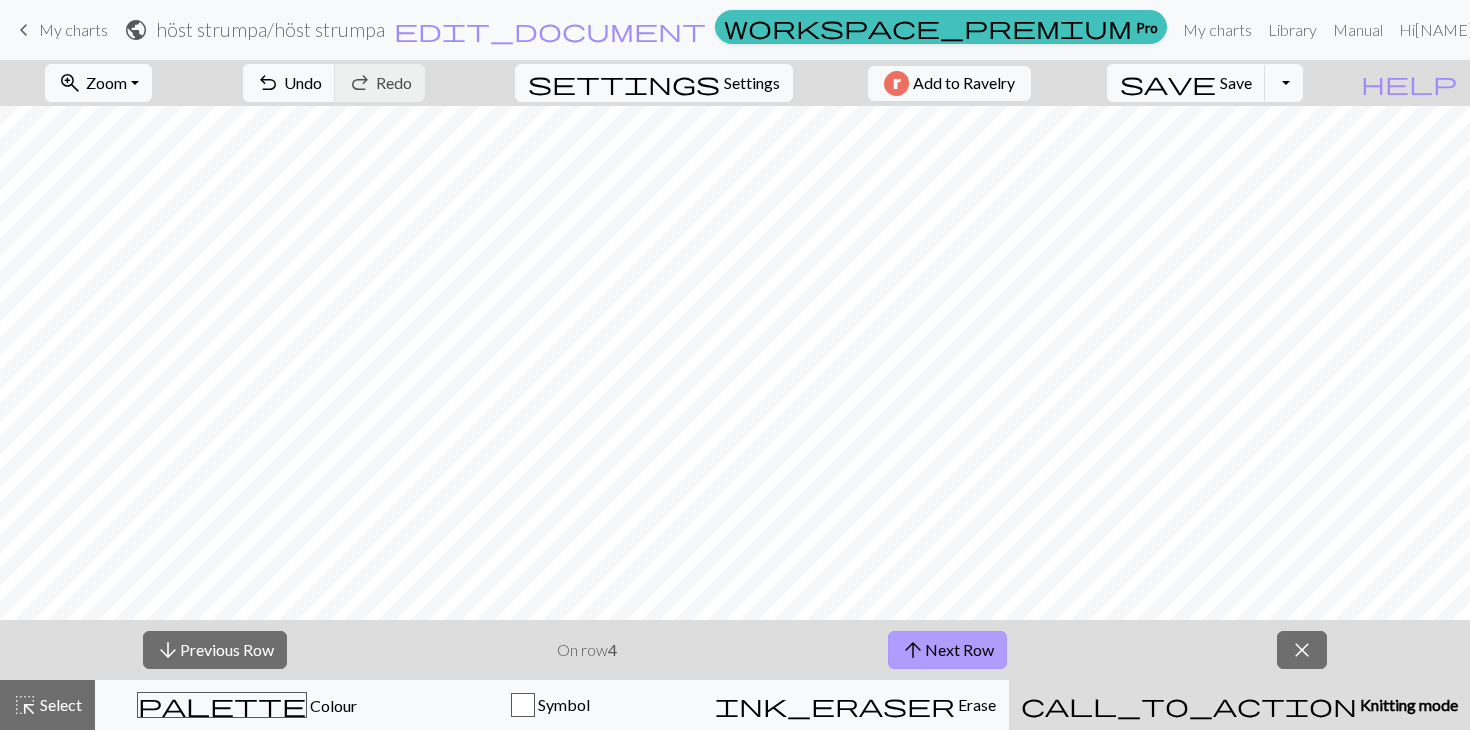 click on "arrow_upward  Next Row" at bounding box center (947, 650) 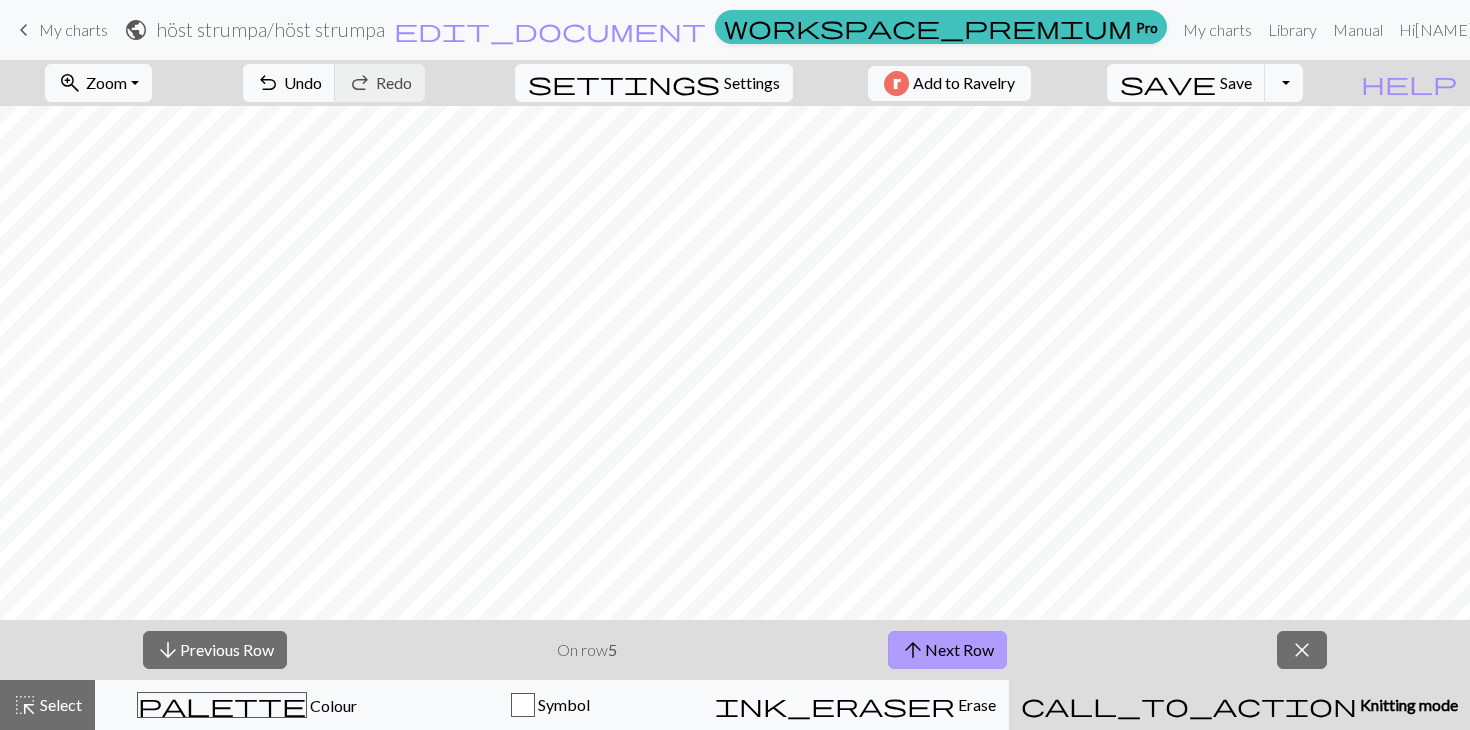 click on "arrow_upward  Next Row" at bounding box center (947, 650) 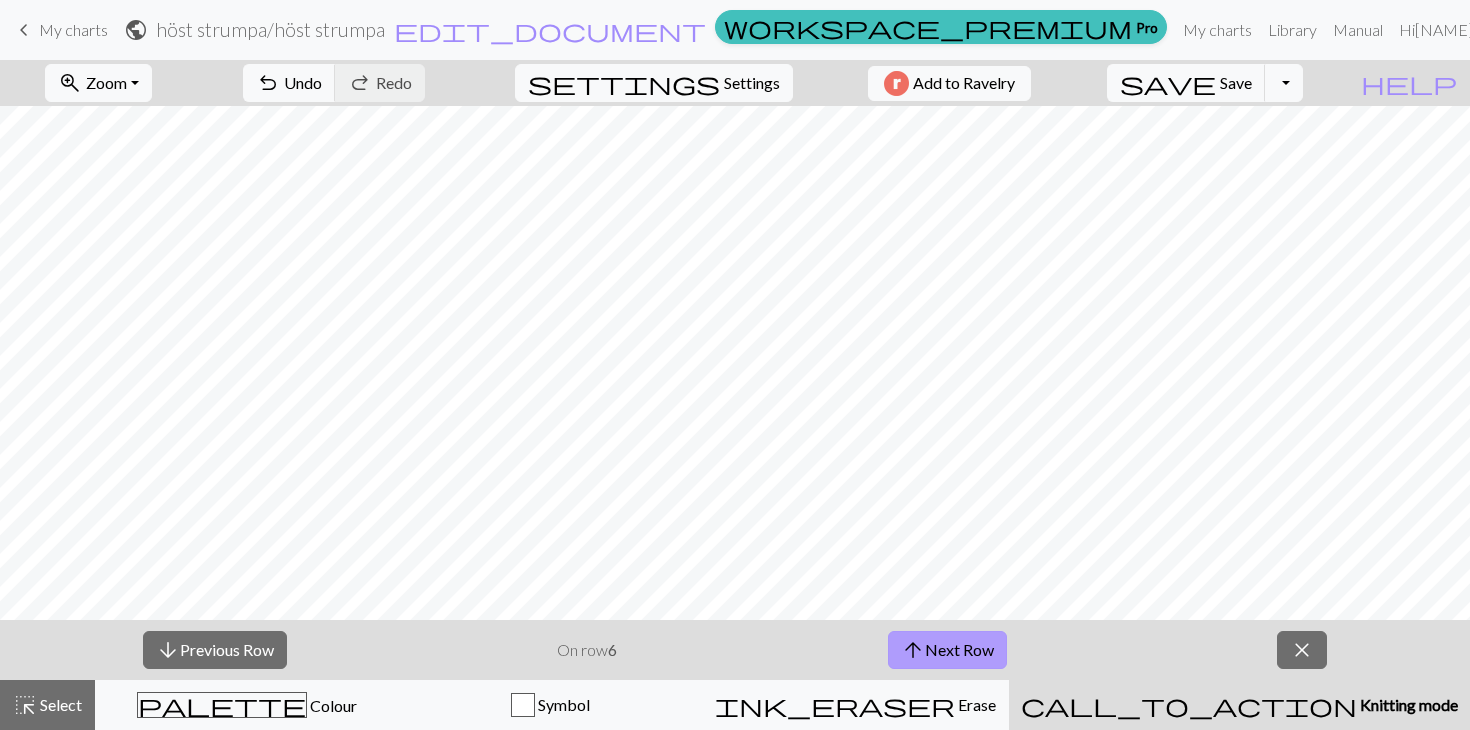 click on "arrow_upward  Next Row" at bounding box center (947, 650) 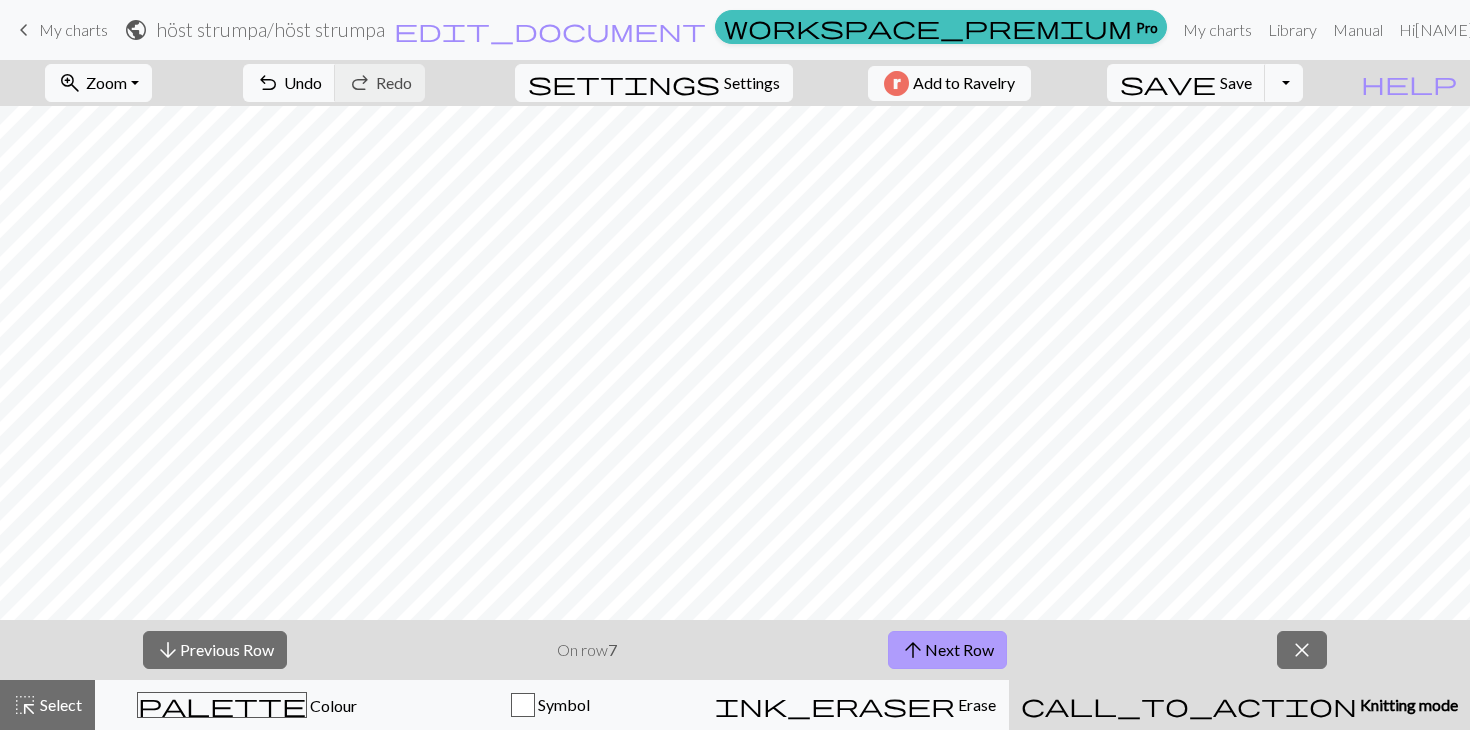 click on "arrow_upward  Next Row" at bounding box center (947, 650) 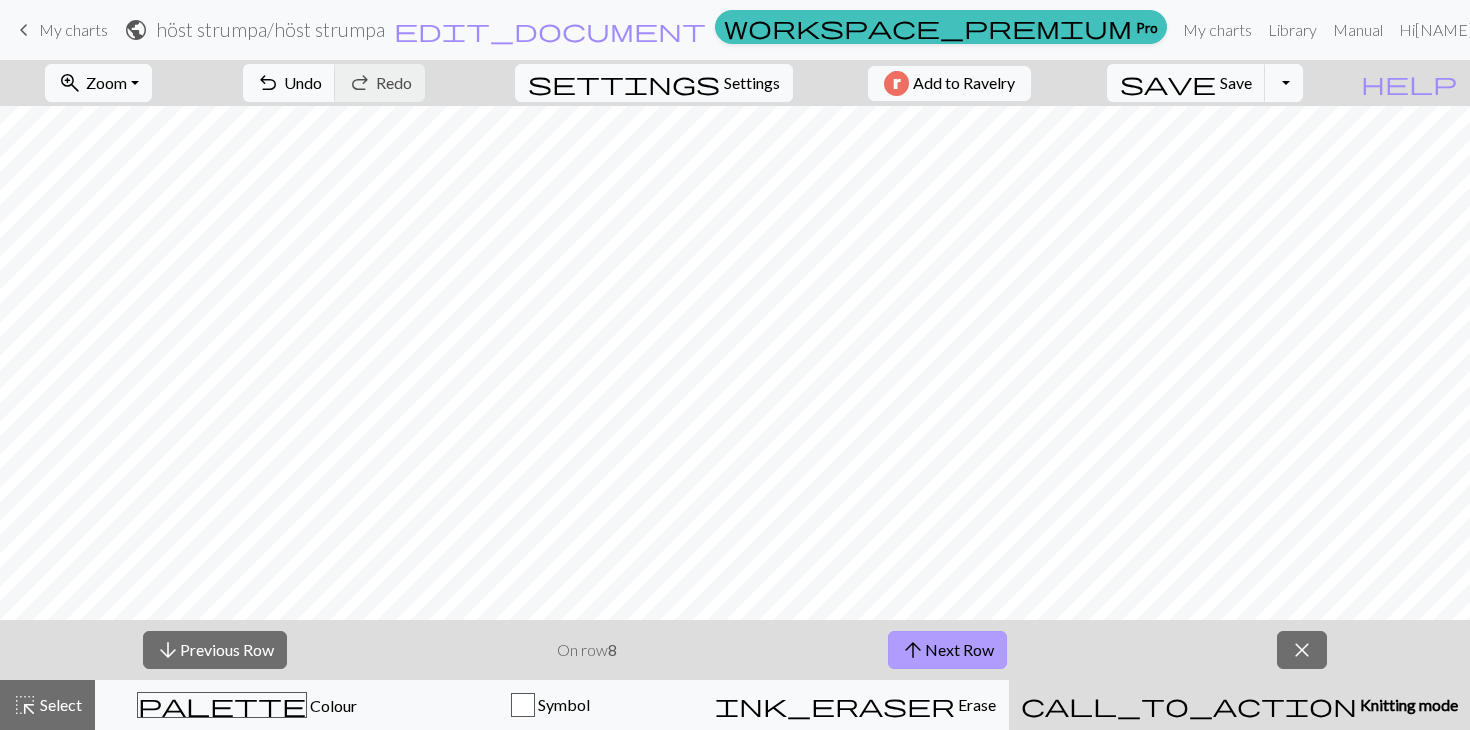 click on "arrow_upward  Next Row" at bounding box center [947, 650] 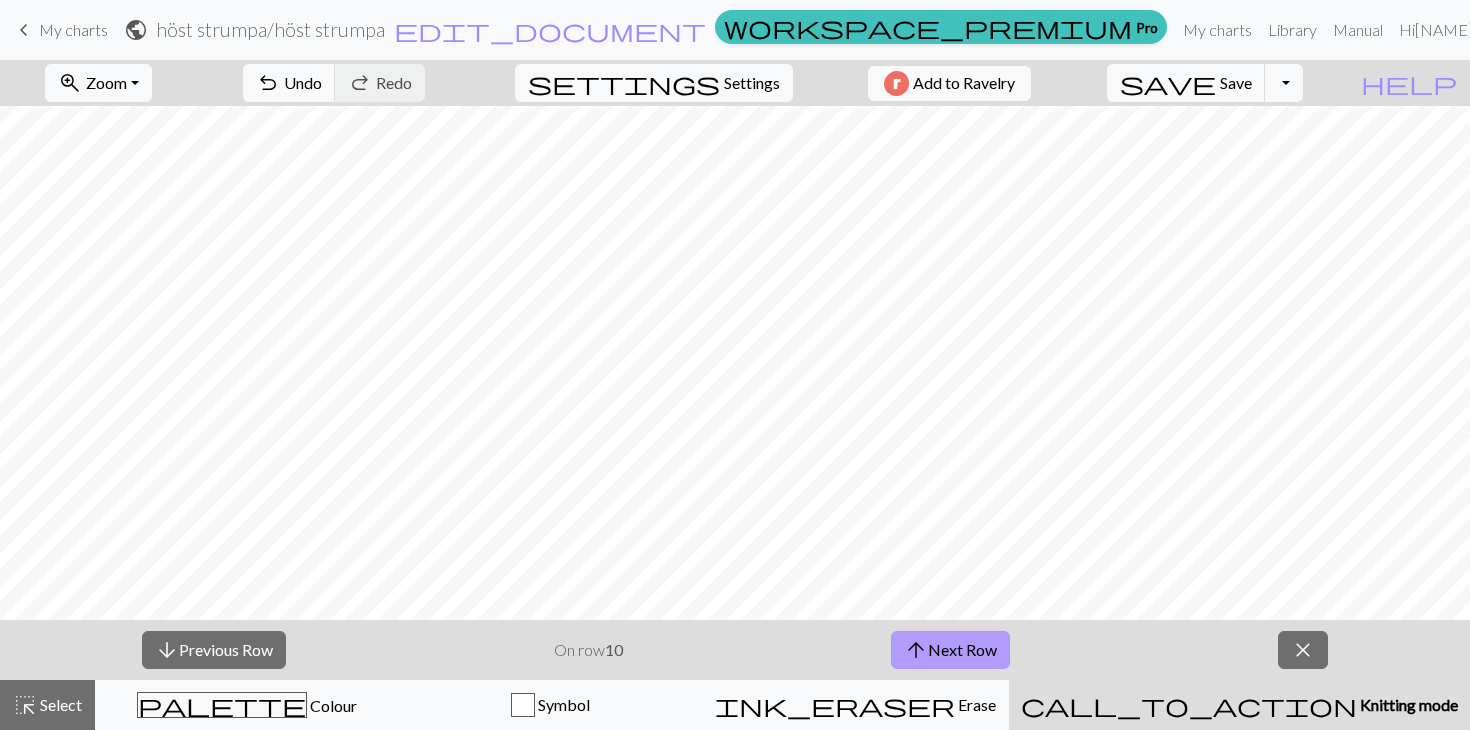 click on "arrow_upward  Next Row" at bounding box center (950, 650) 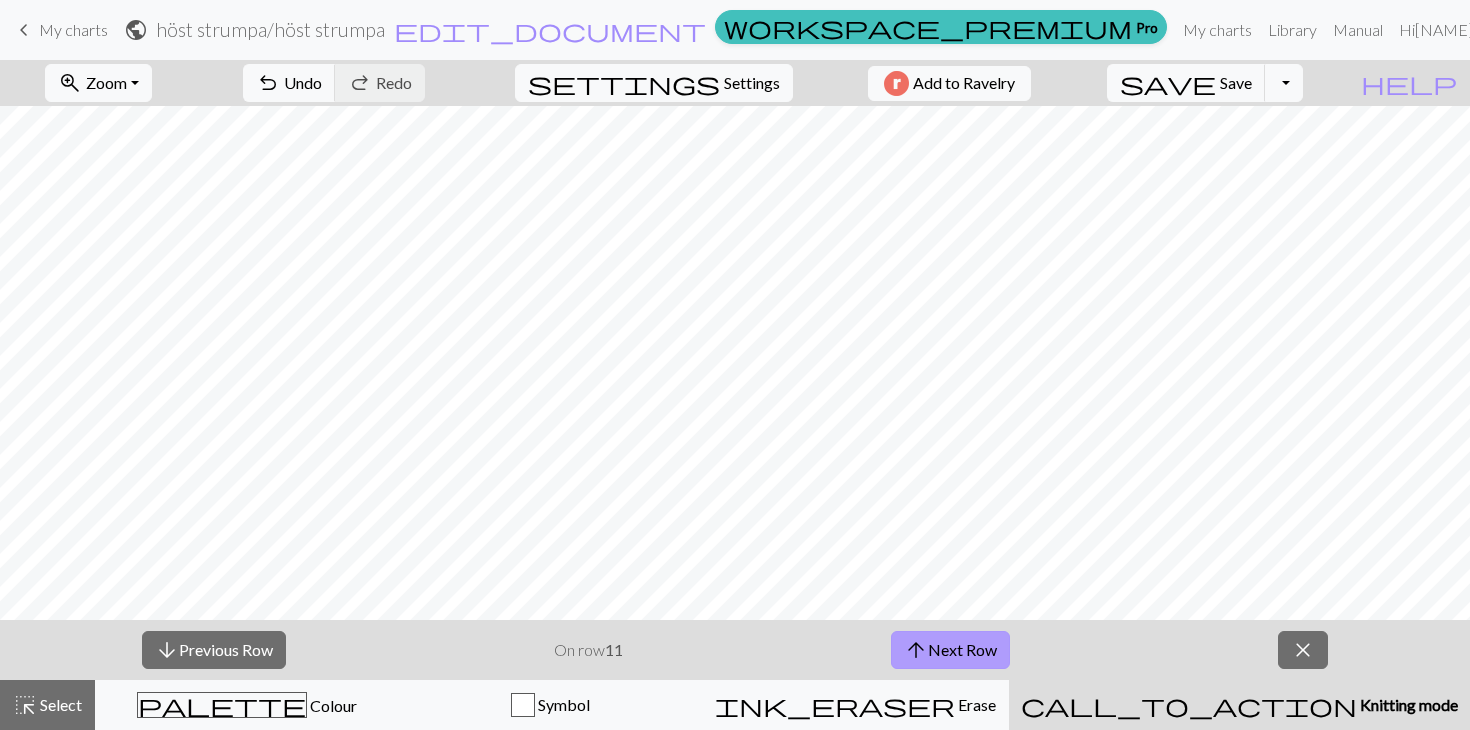 click on "arrow_upward  Next Row" at bounding box center [950, 650] 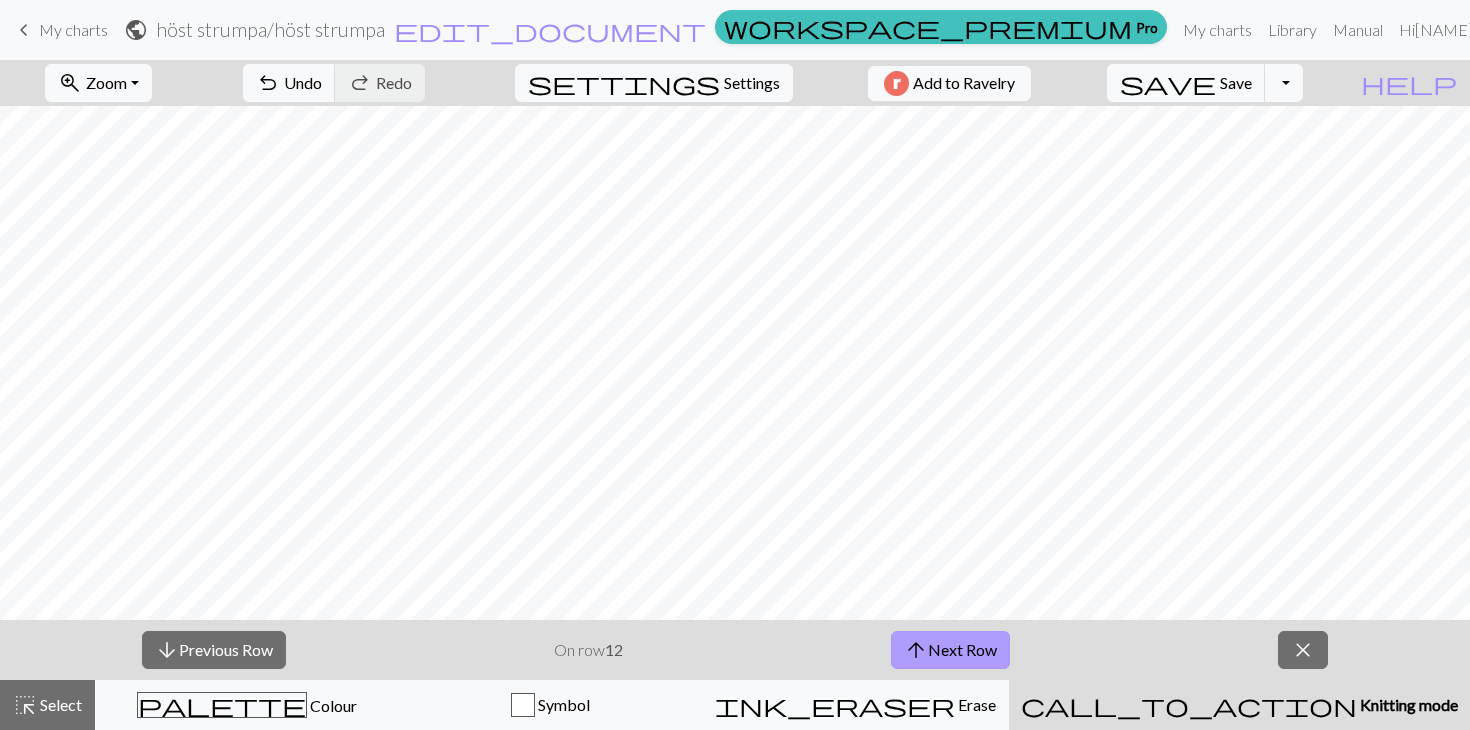 click on "arrow_upward  Next Row" at bounding box center [950, 650] 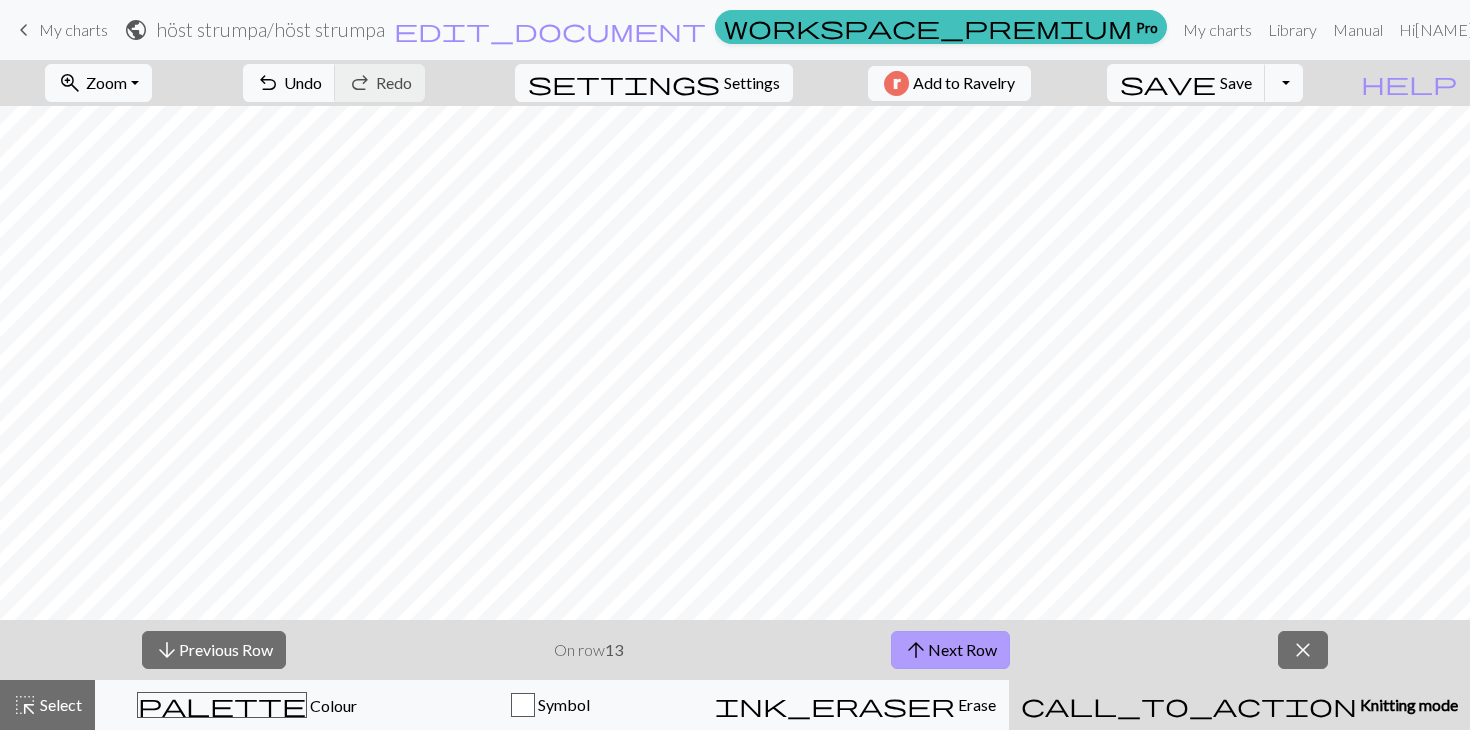 click on "arrow_upward  Next Row" at bounding box center [950, 650] 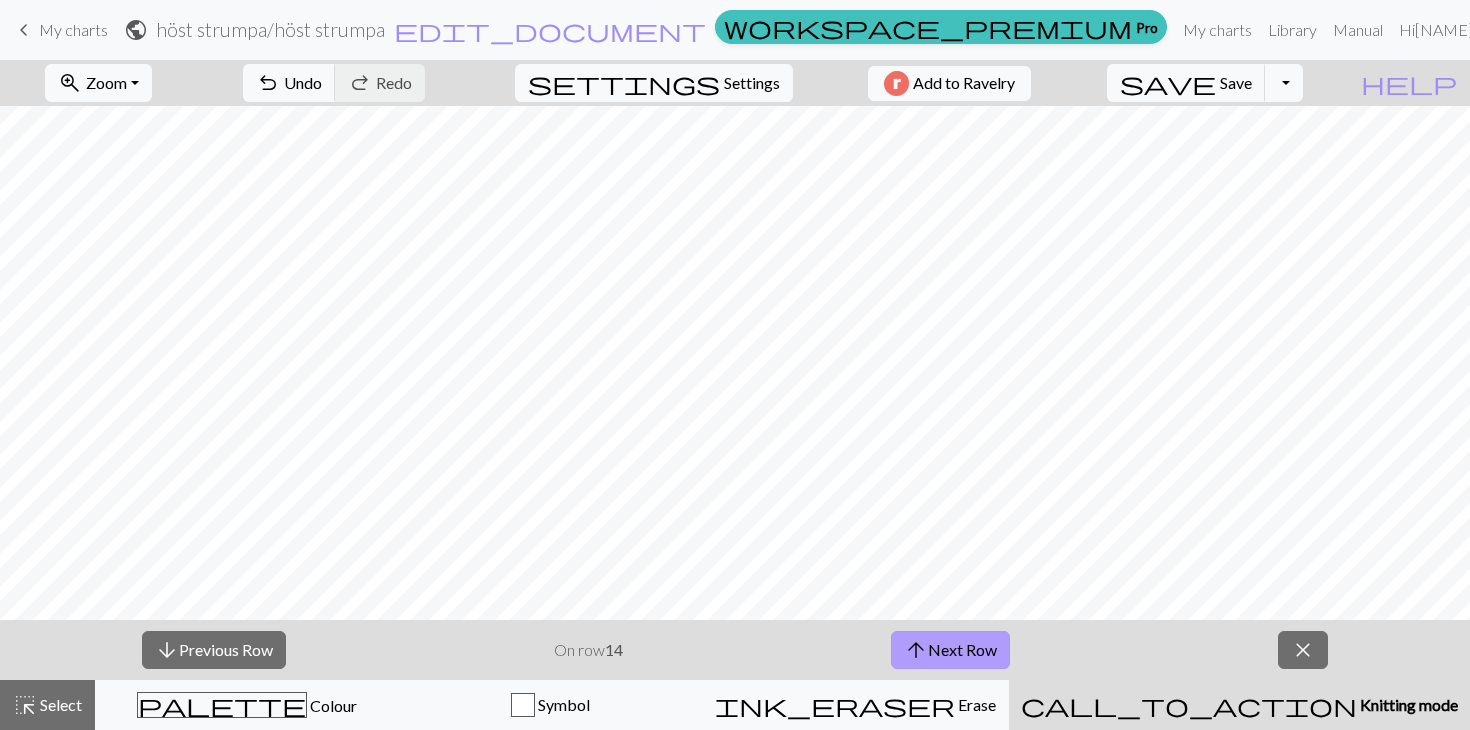 click on "arrow_upward  Next Row" at bounding box center [950, 650] 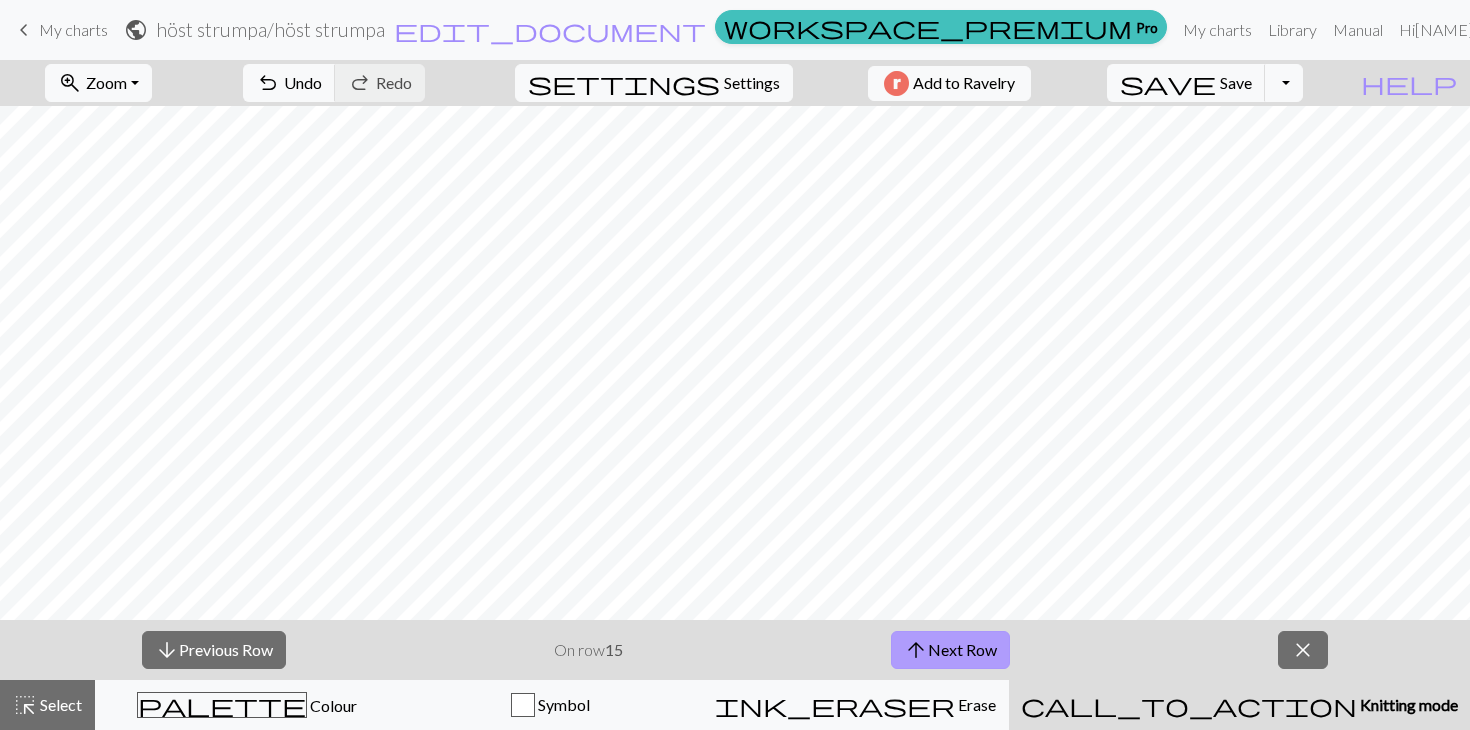 click on "arrow_upward  Next Row" at bounding box center [950, 650] 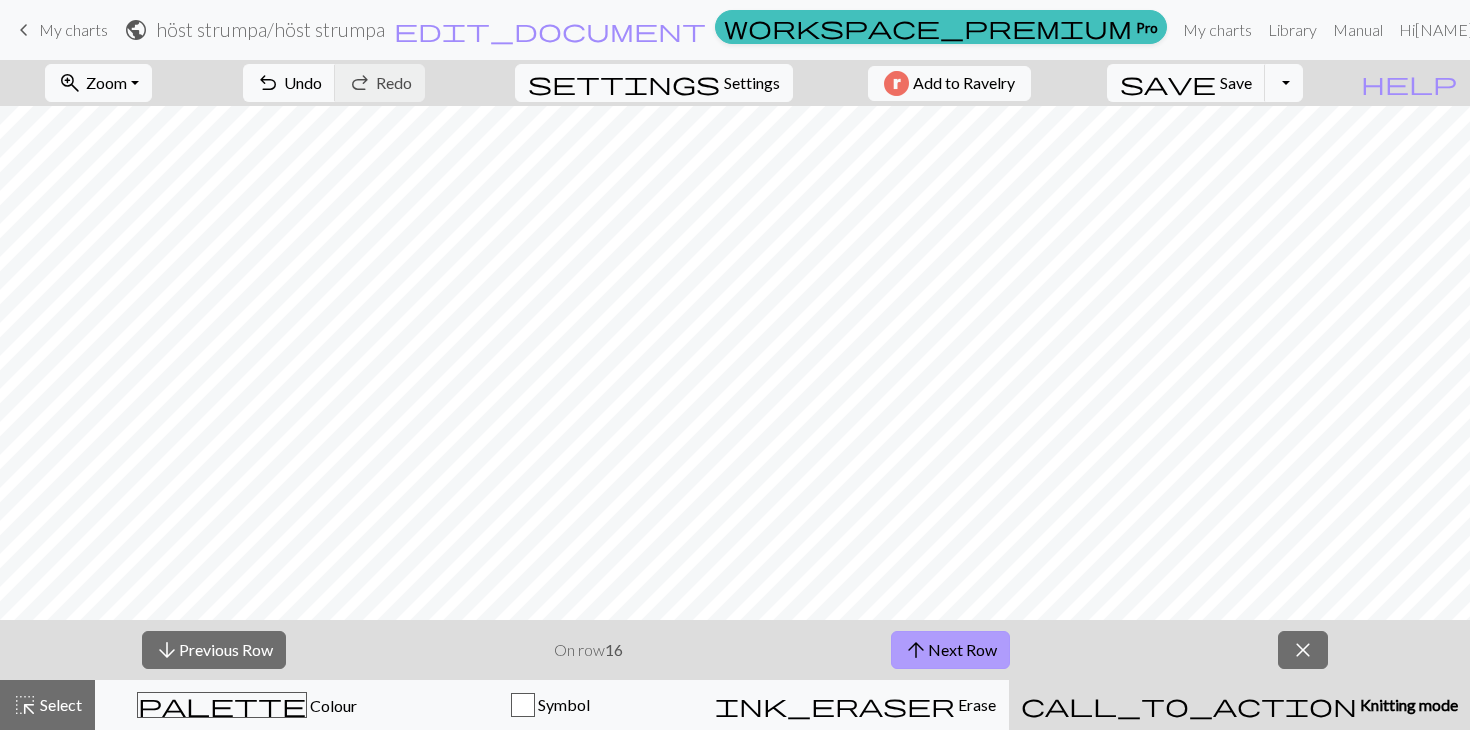 click on "arrow_upward  Next Row" at bounding box center [950, 650] 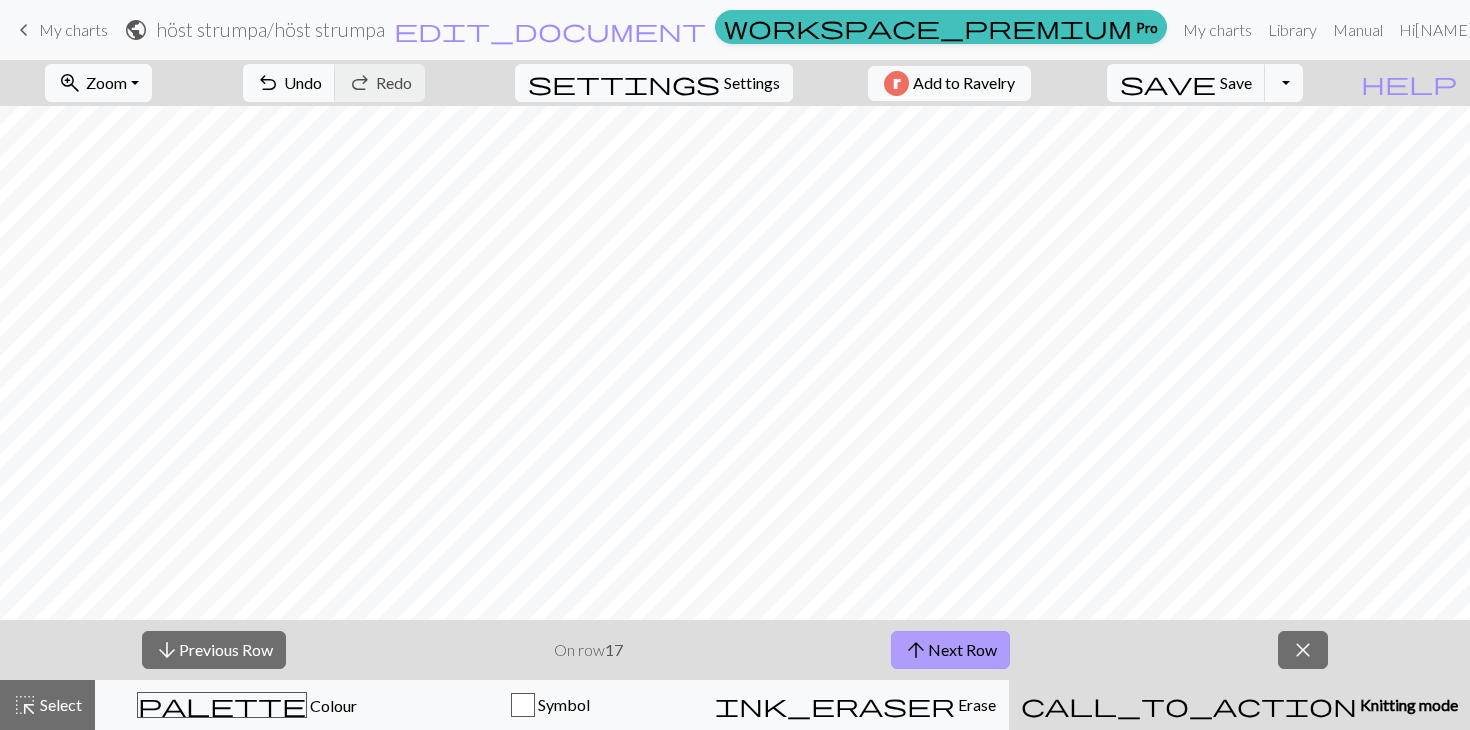click on "arrow_upward  Next Row" at bounding box center (950, 650) 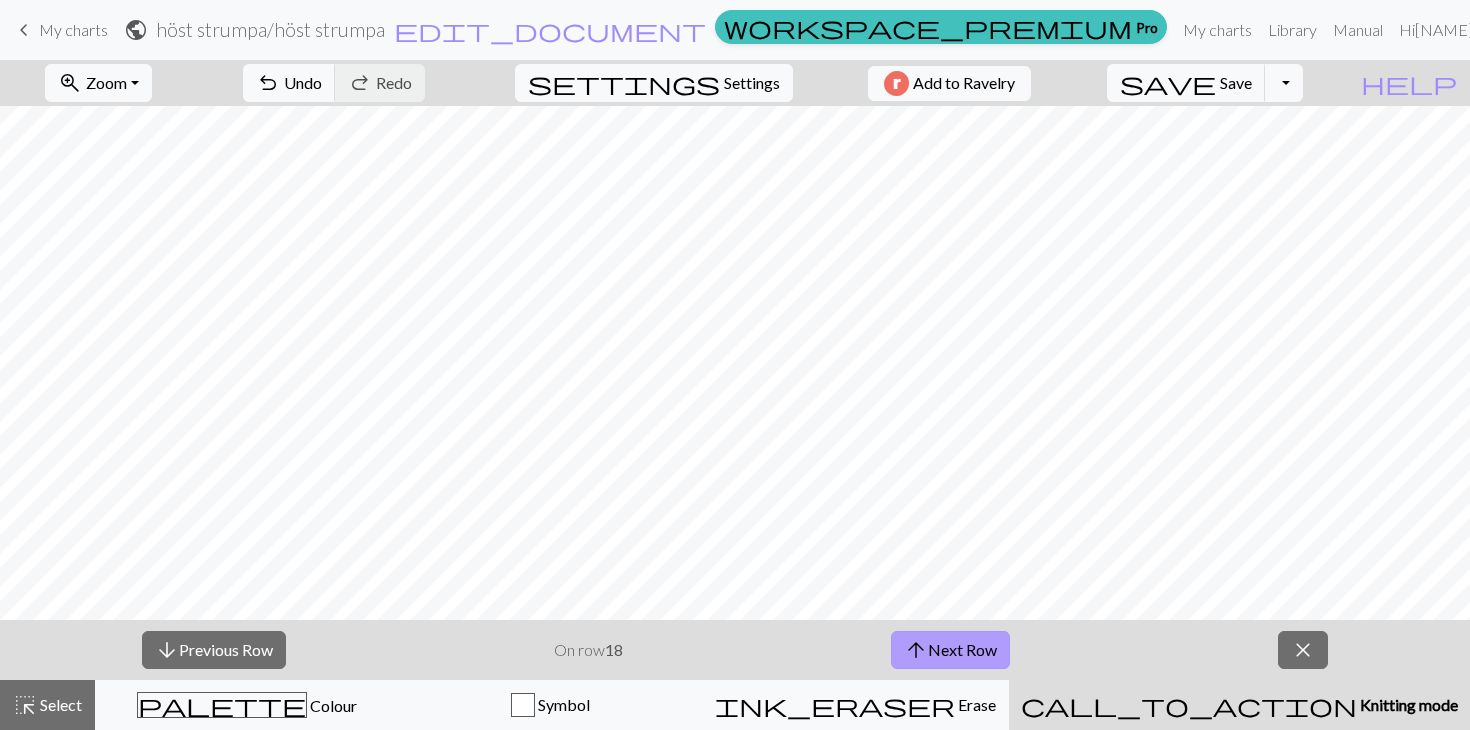click on "arrow_upward  Next Row" at bounding box center (950, 650) 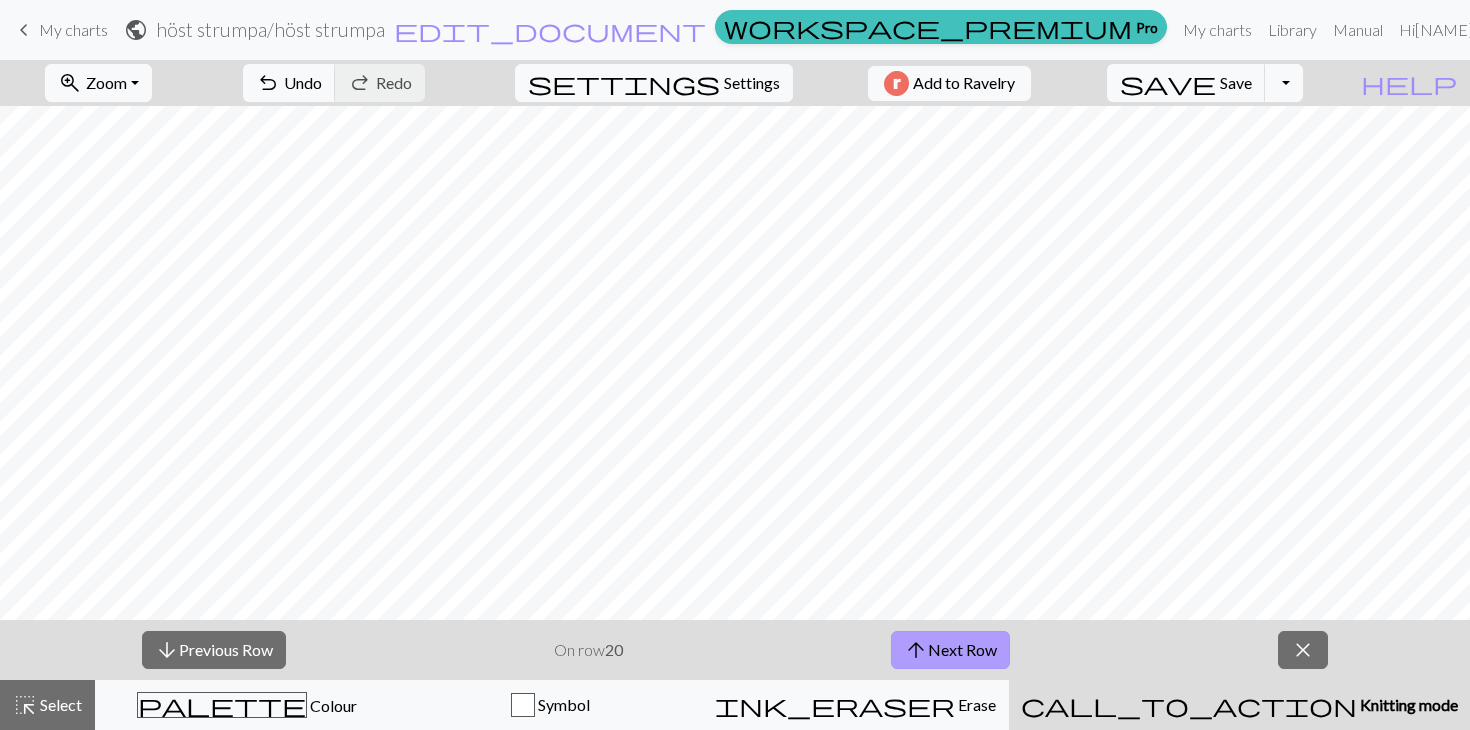 click on "arrow_upward  Next Row" at bounding box center [950, 650] 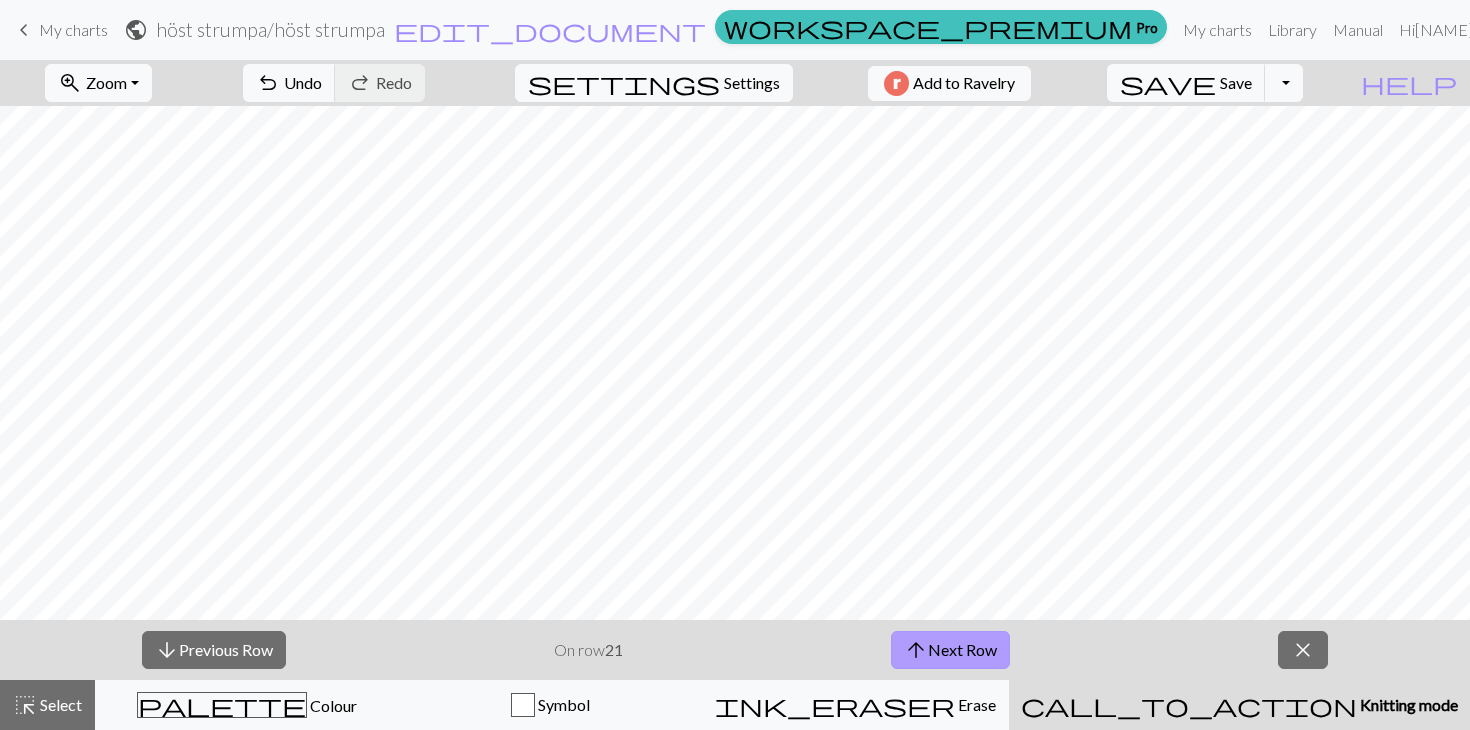 click on "arrow_upward  Next Row" at bounding box center [950, 650] 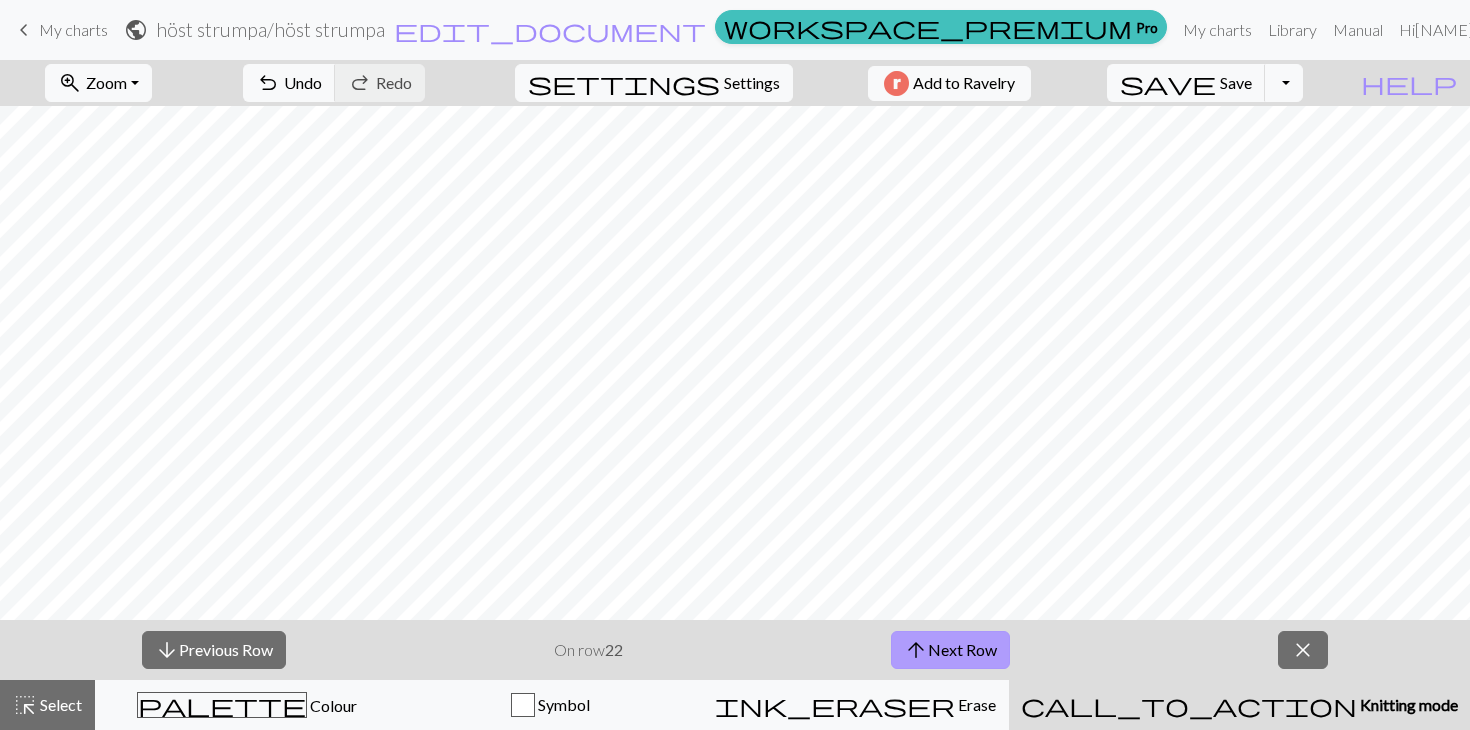 click on "arrow_upward  Next Row" at bounding box center (950, 650) 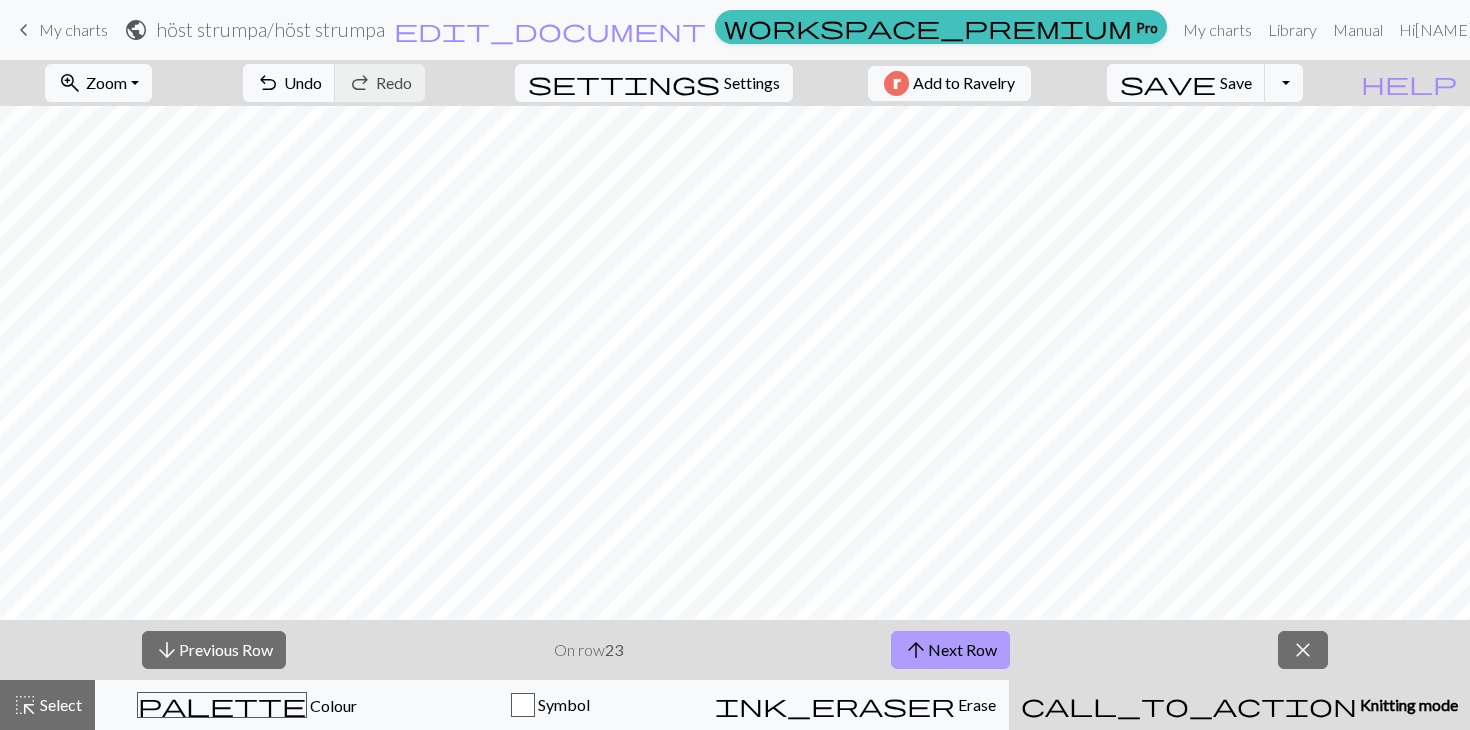 click on "arrow_upward  Next Row" at bounding box center [950, 650] 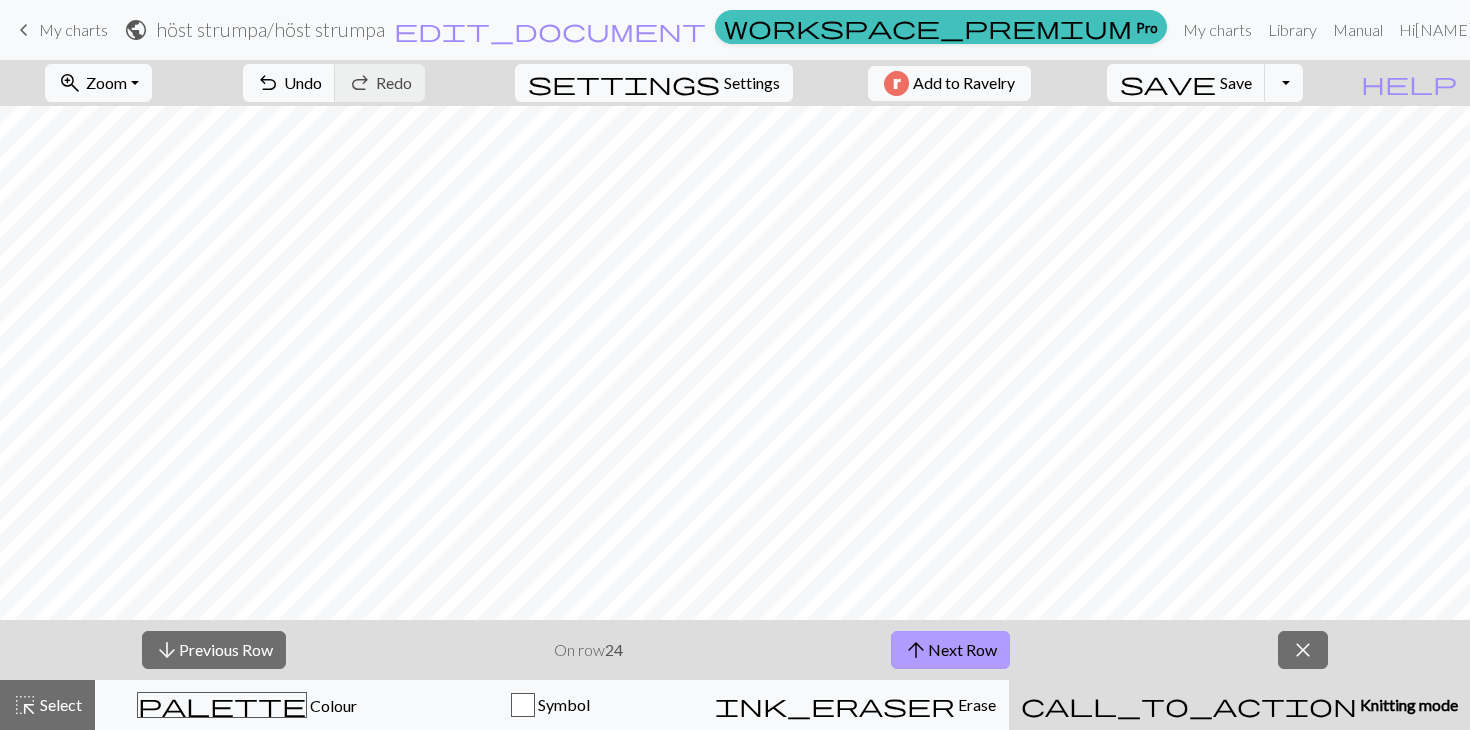 click on "arrow_upward  Next Row" at bounding box center [950, 650] 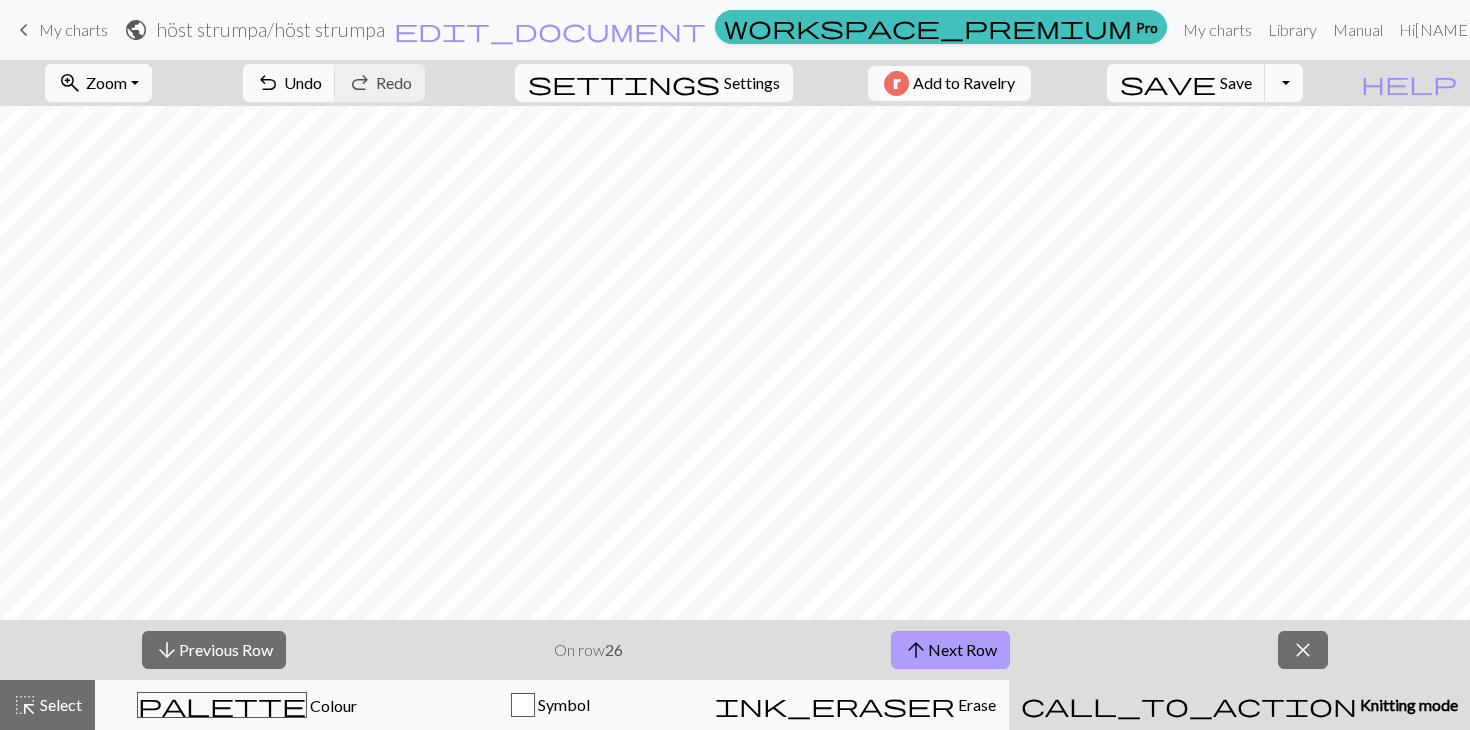 click on "arrow_upward  Next Row" at bounding box center [950, 650] 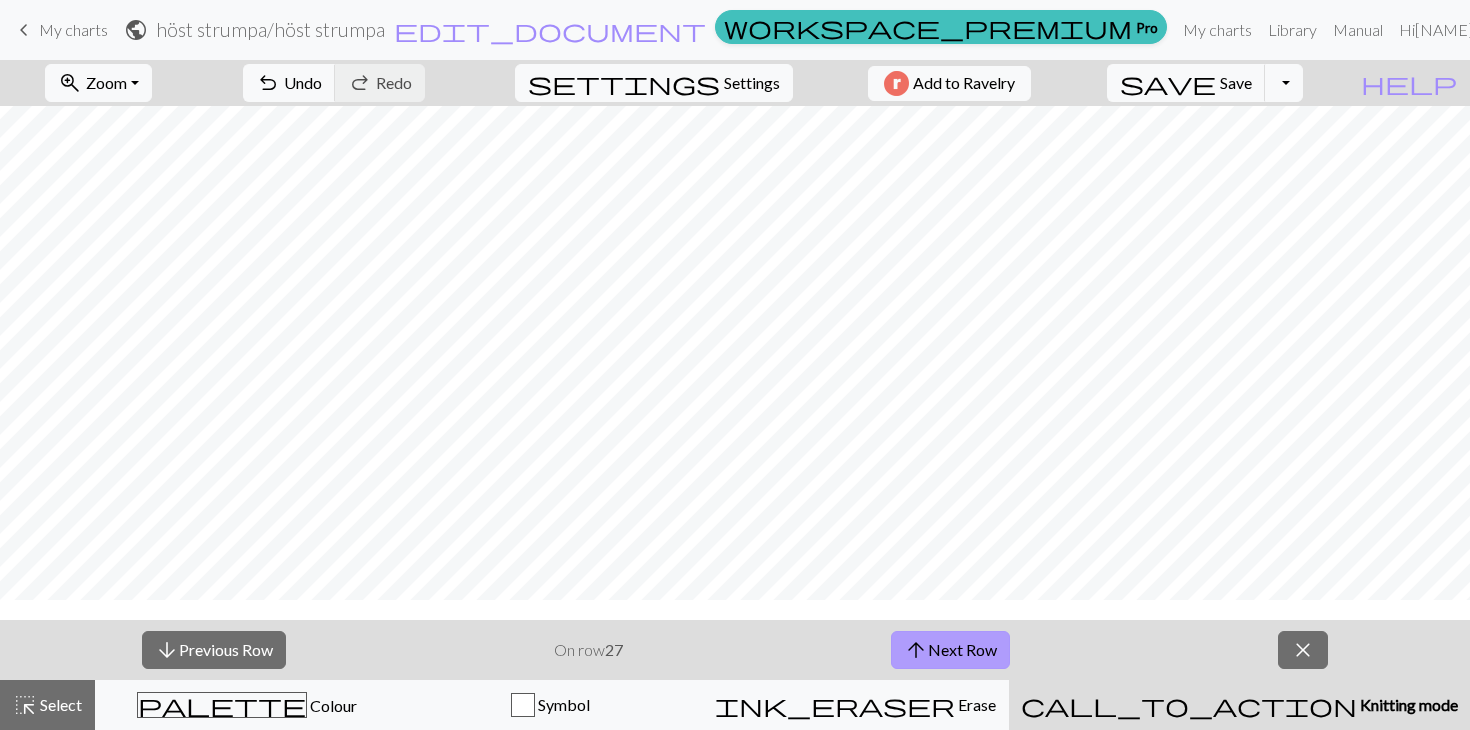 scroll, scrollTop: 632, scrollLeft: 0, axis: vertical 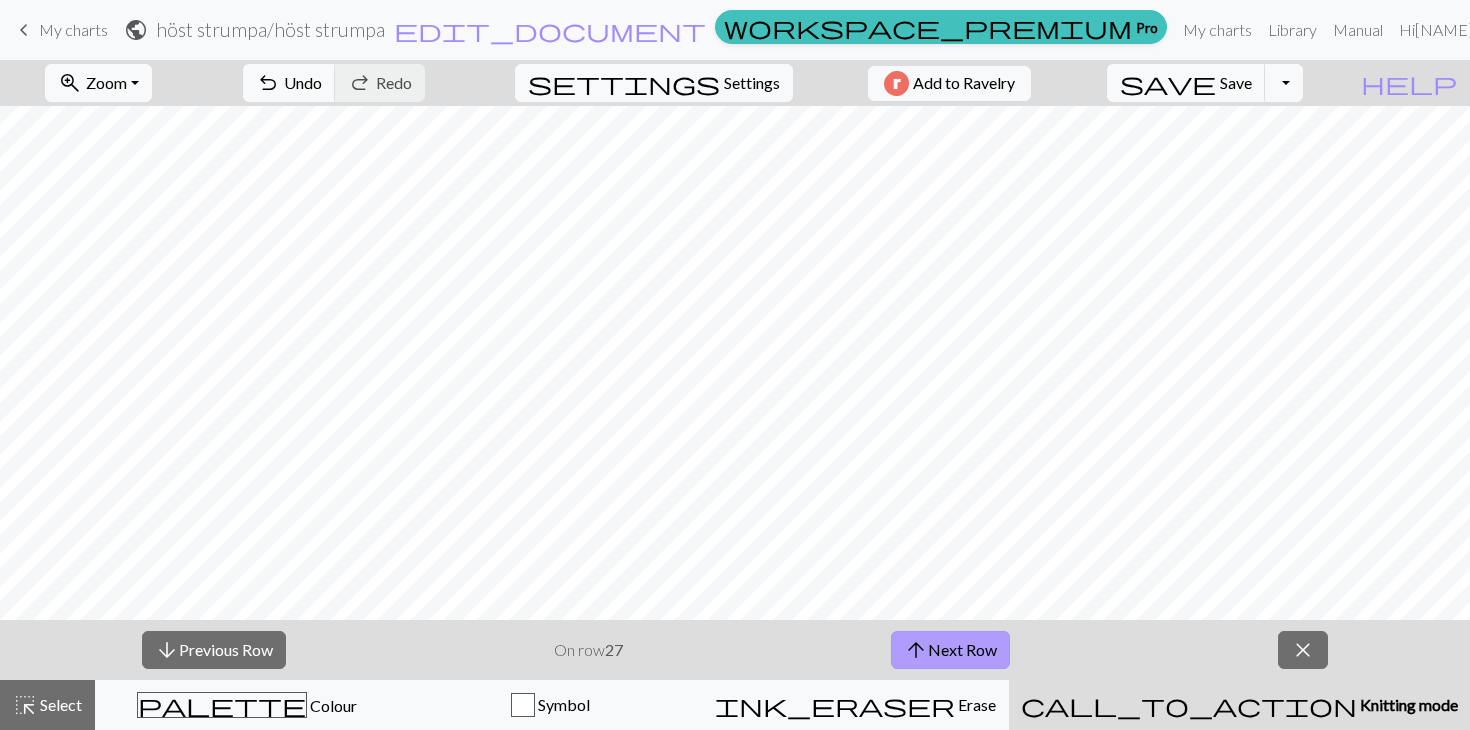 click on "arrow_upward  Next Row" at bounding box center [950, 650] 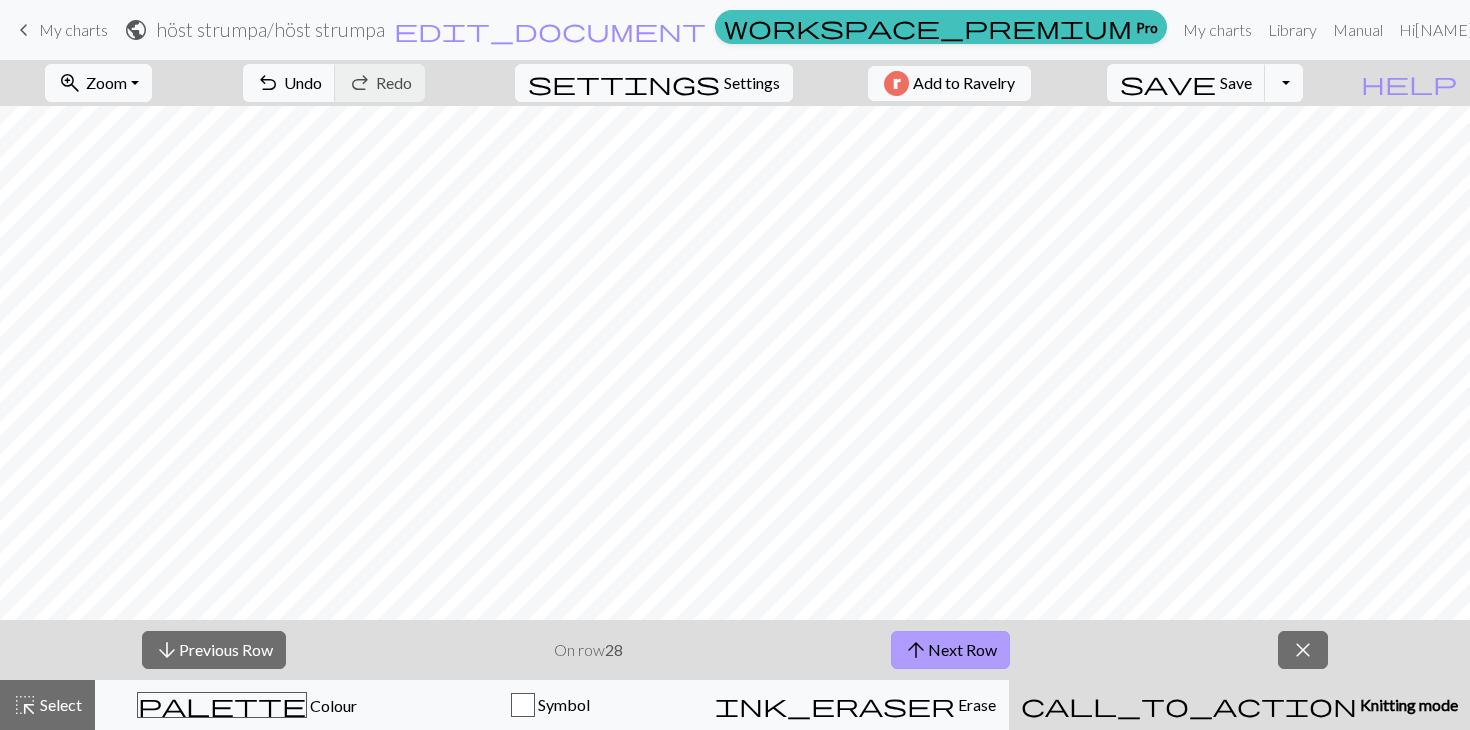 click on "arrow_upward  Next Row" at bounding box center (950, 650) 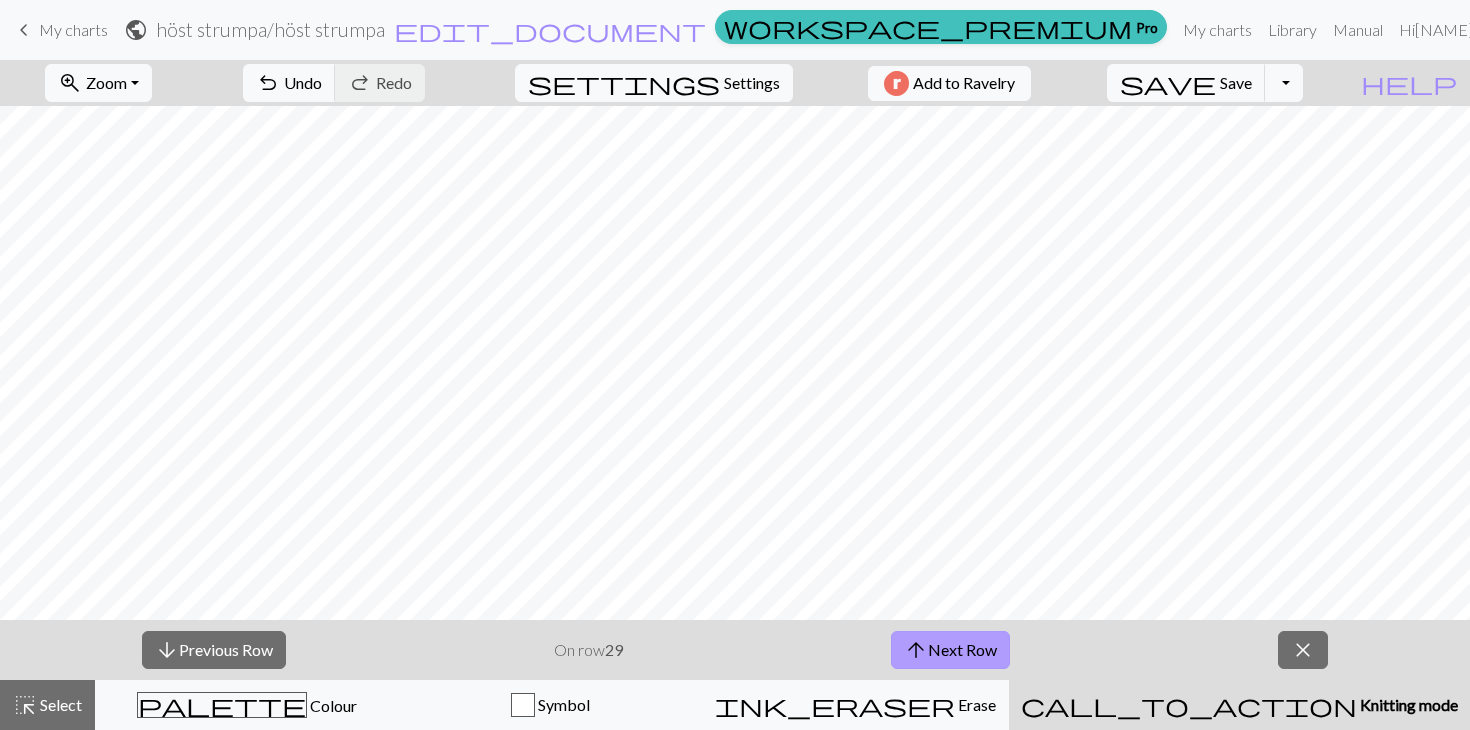 click on "arrow_upward  Next Row" at bounding box center (950, 650) 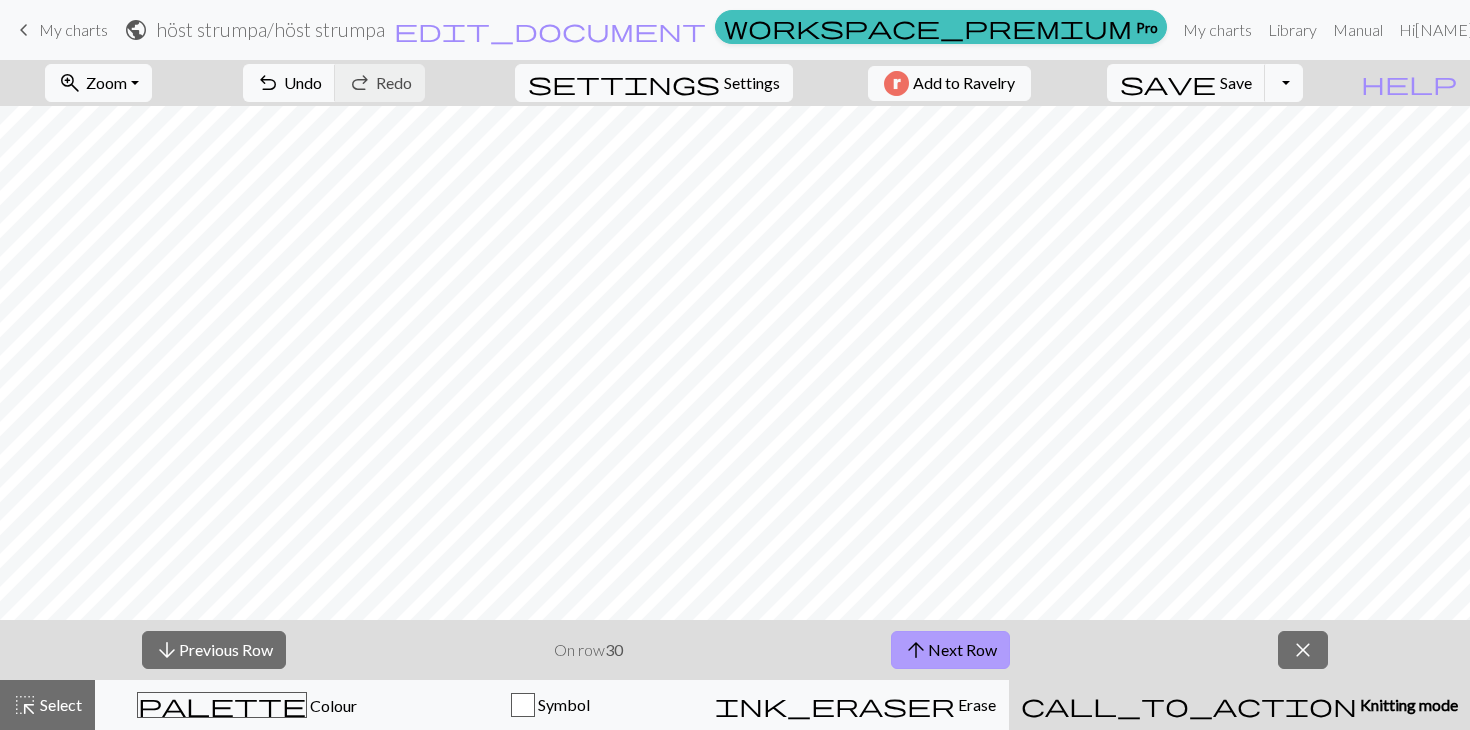 click on "arrow_upward  Next Row" at bounding box center [950, 650] 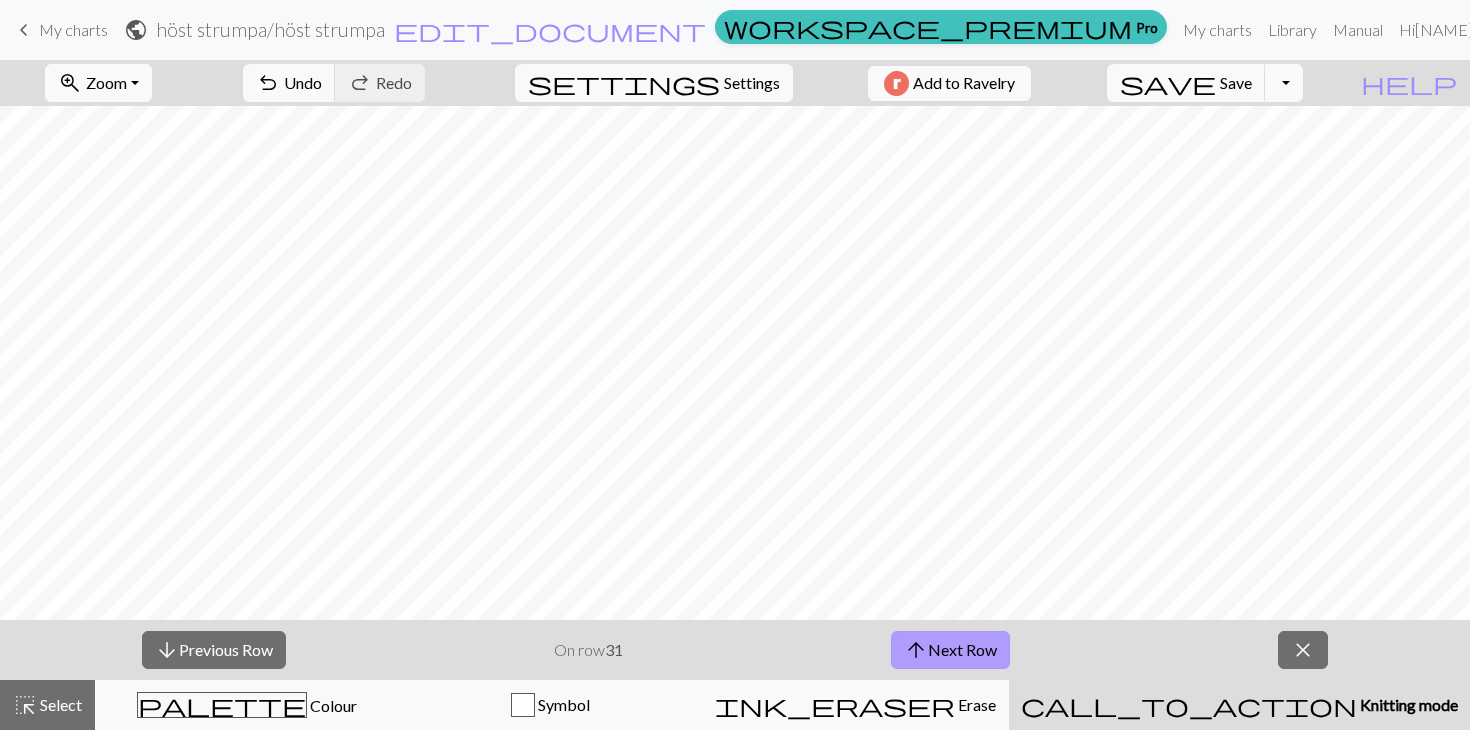 click on "arrow_upward  Next Row" at bounding box center (950, 650) 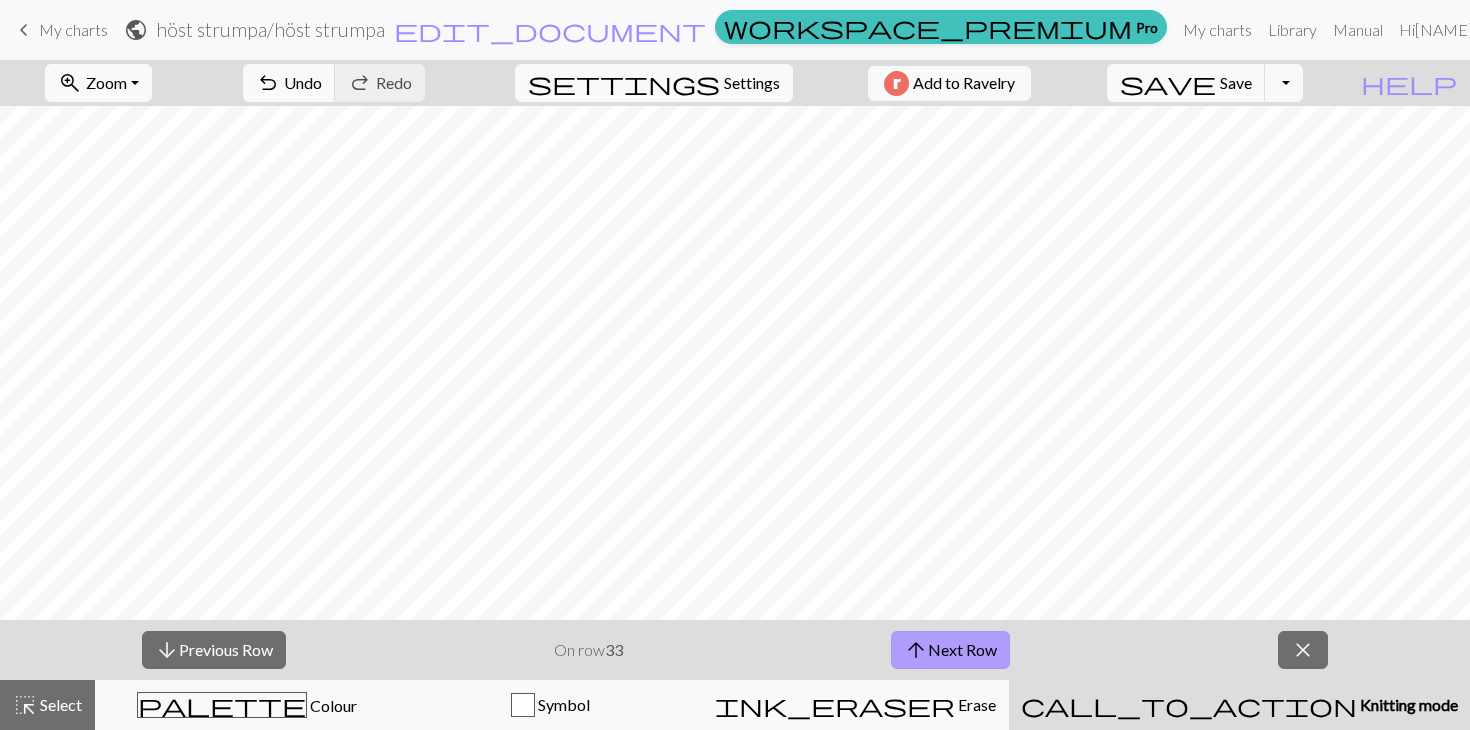 click on "arrow_upward  Next Row" at bounding box center [950, 650] 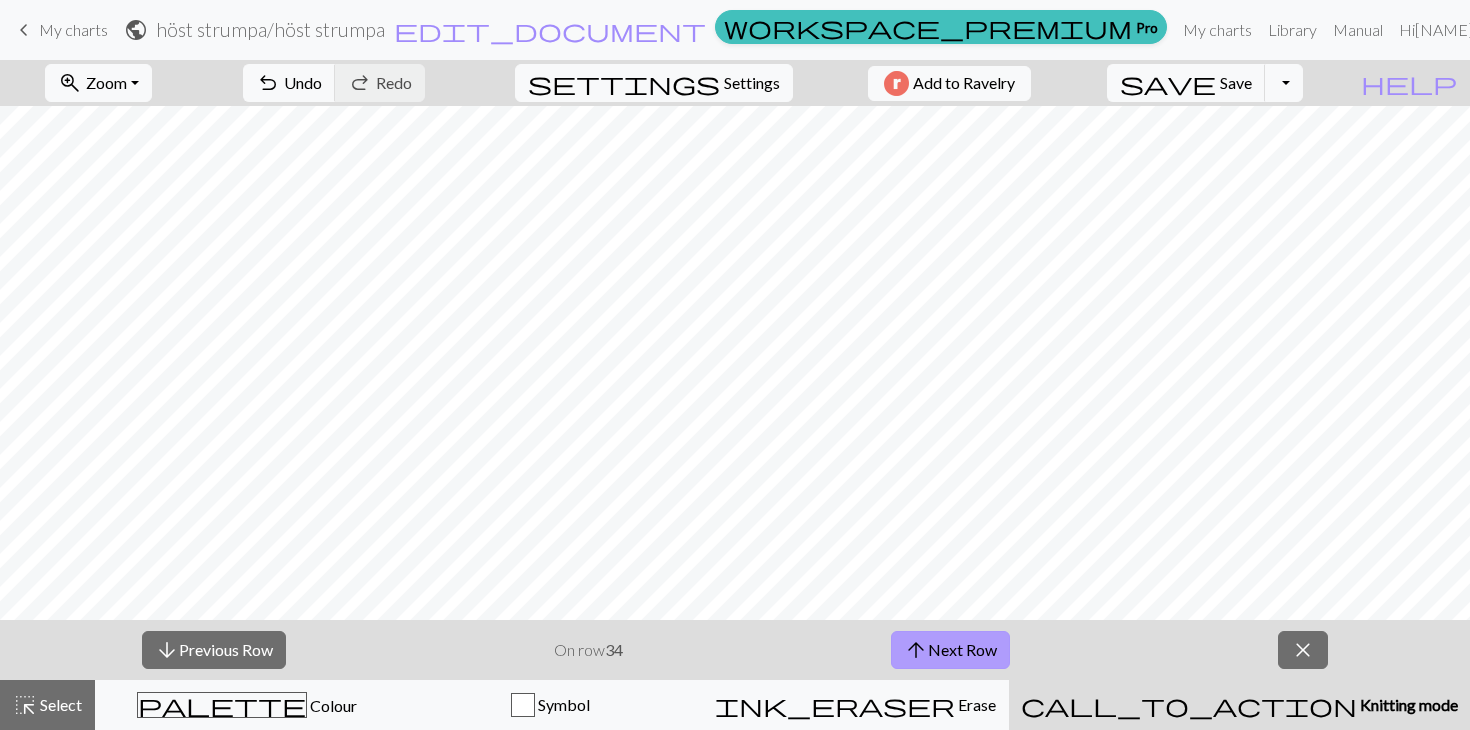 click on "arrow_upward  Next Row" at bounding box center (950, 650) 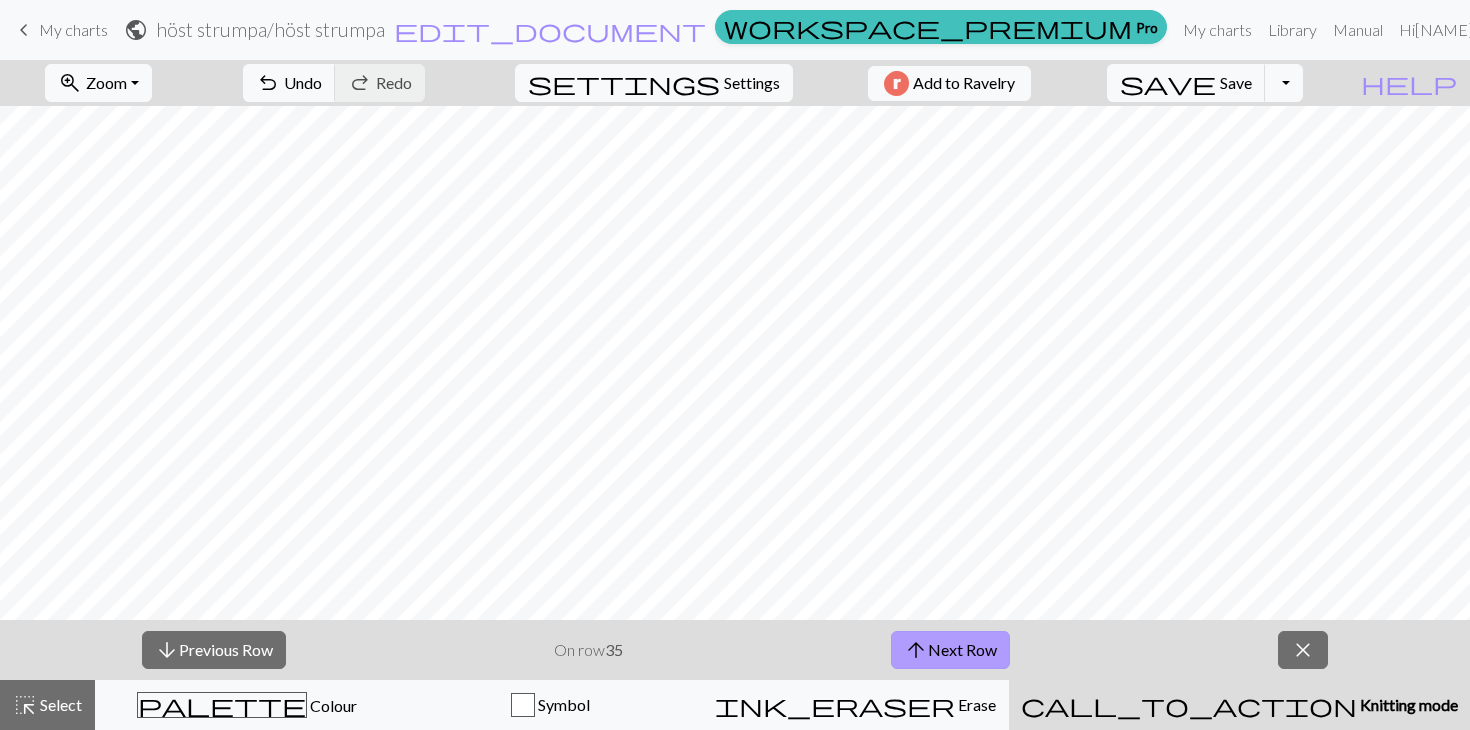 click on "arrow_upward  Next Row" at bounding box center (950, 650) 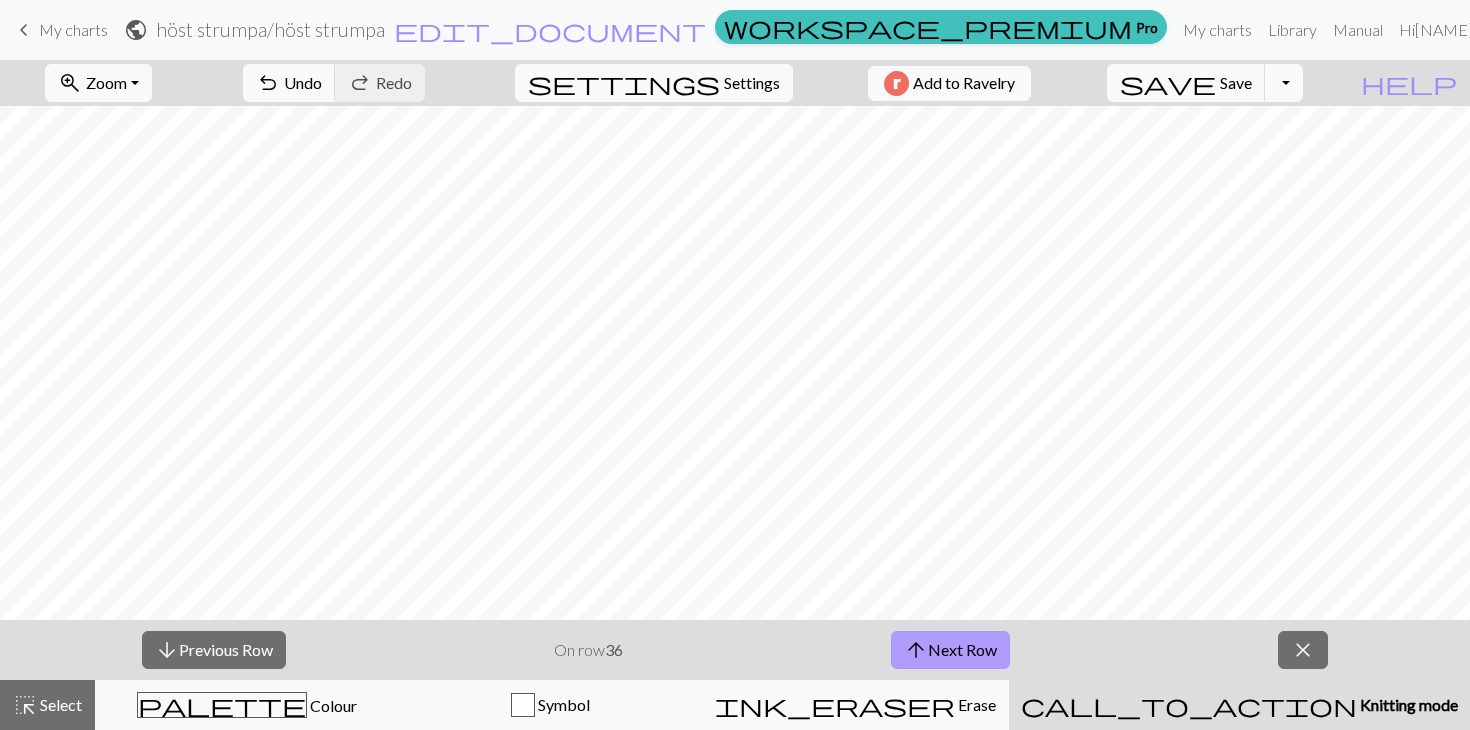 click on "arrow_upward  Next Row" at bounding box center [950, 650] 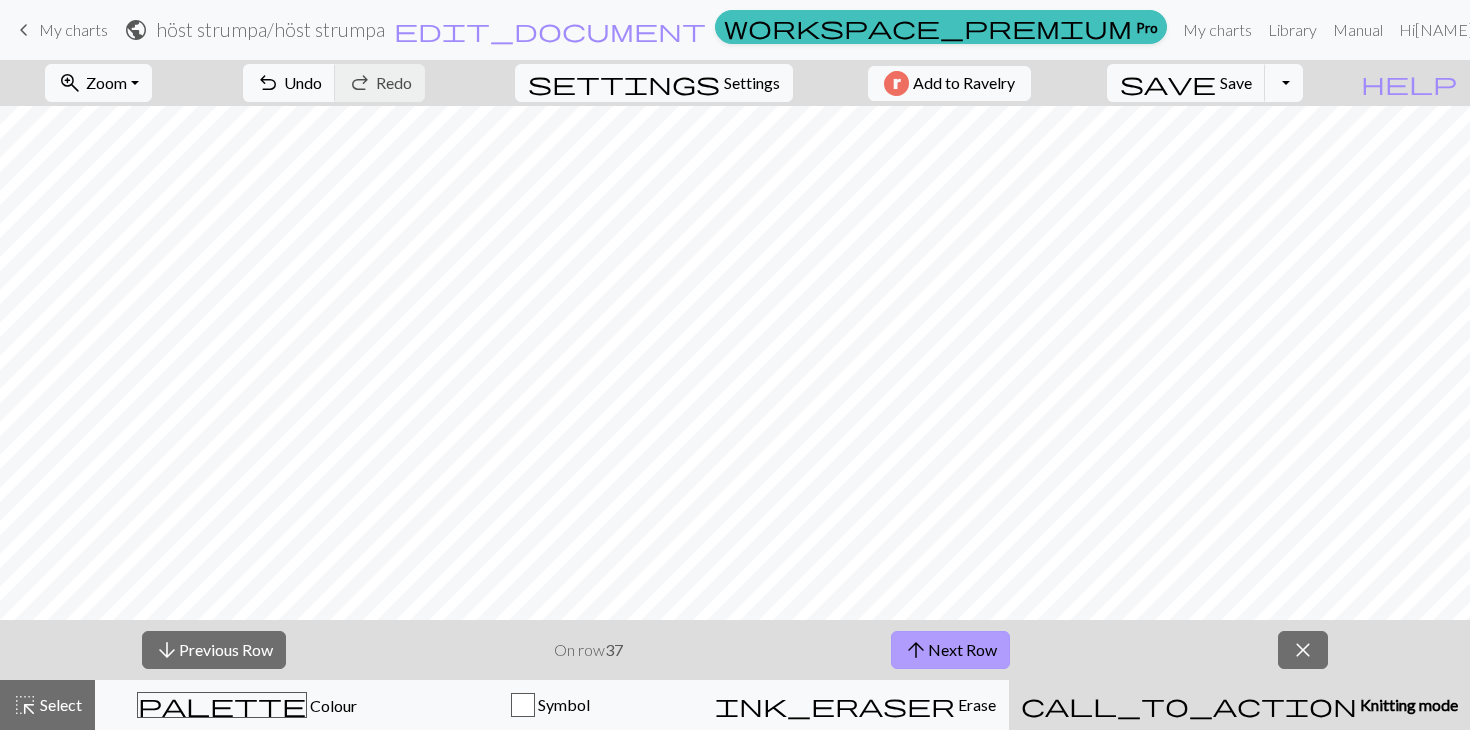 click on "arrow_upward  Next Row" at bounding box center (950, 650) 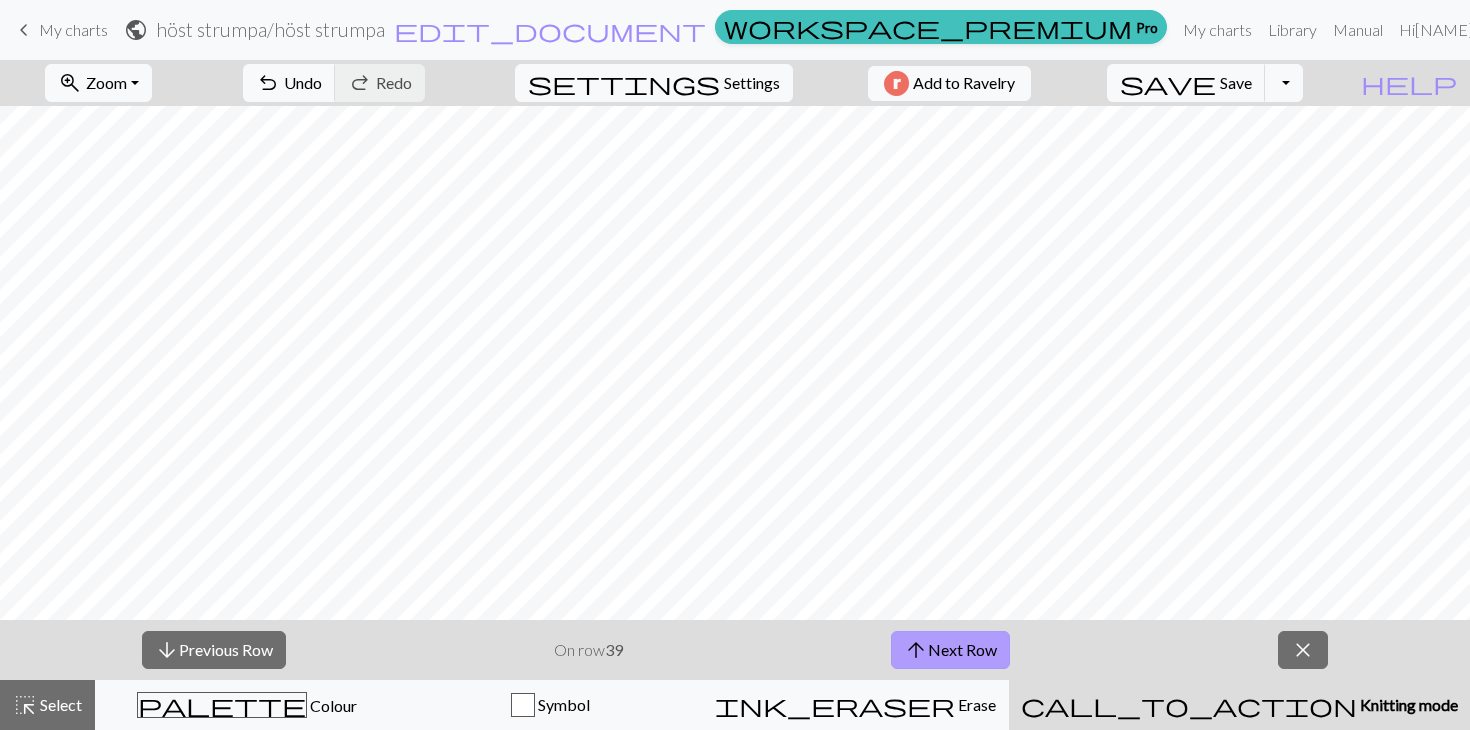 click on "arrow_upward  Next Row" at bounding box center (950, 650) 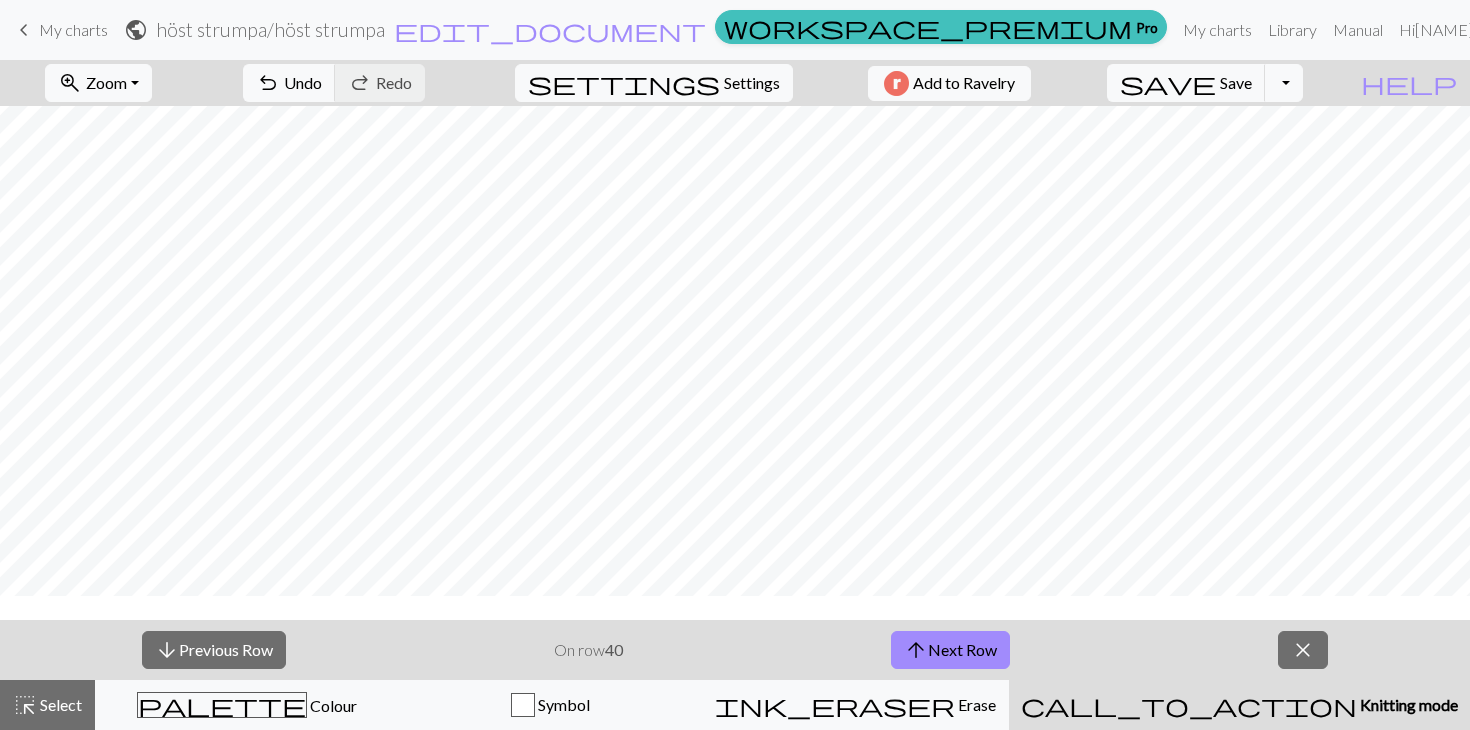 scroll, scrollTop: 374, scrollLeft: 0, axis: vertical 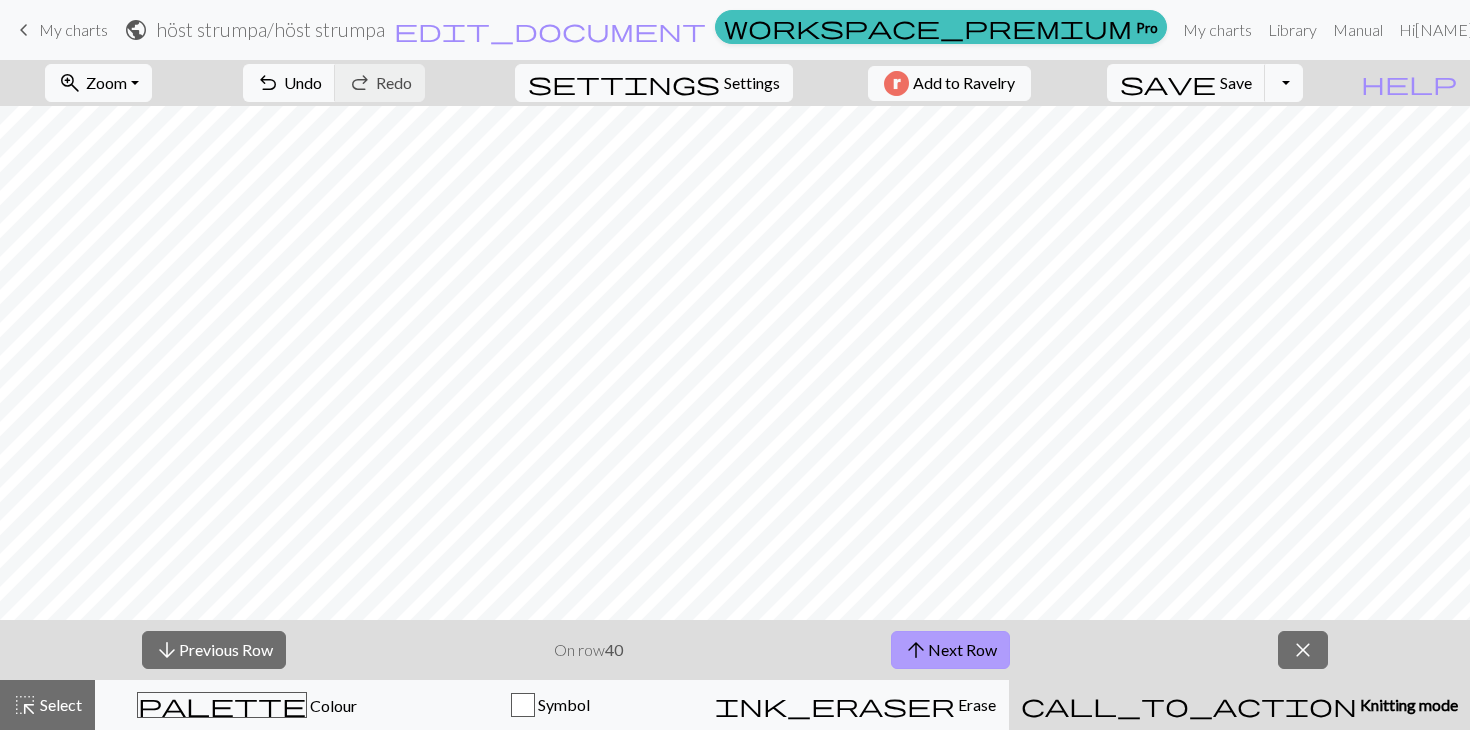 click on "arrow_upward  Next Row" at bounding box center [950, 650] 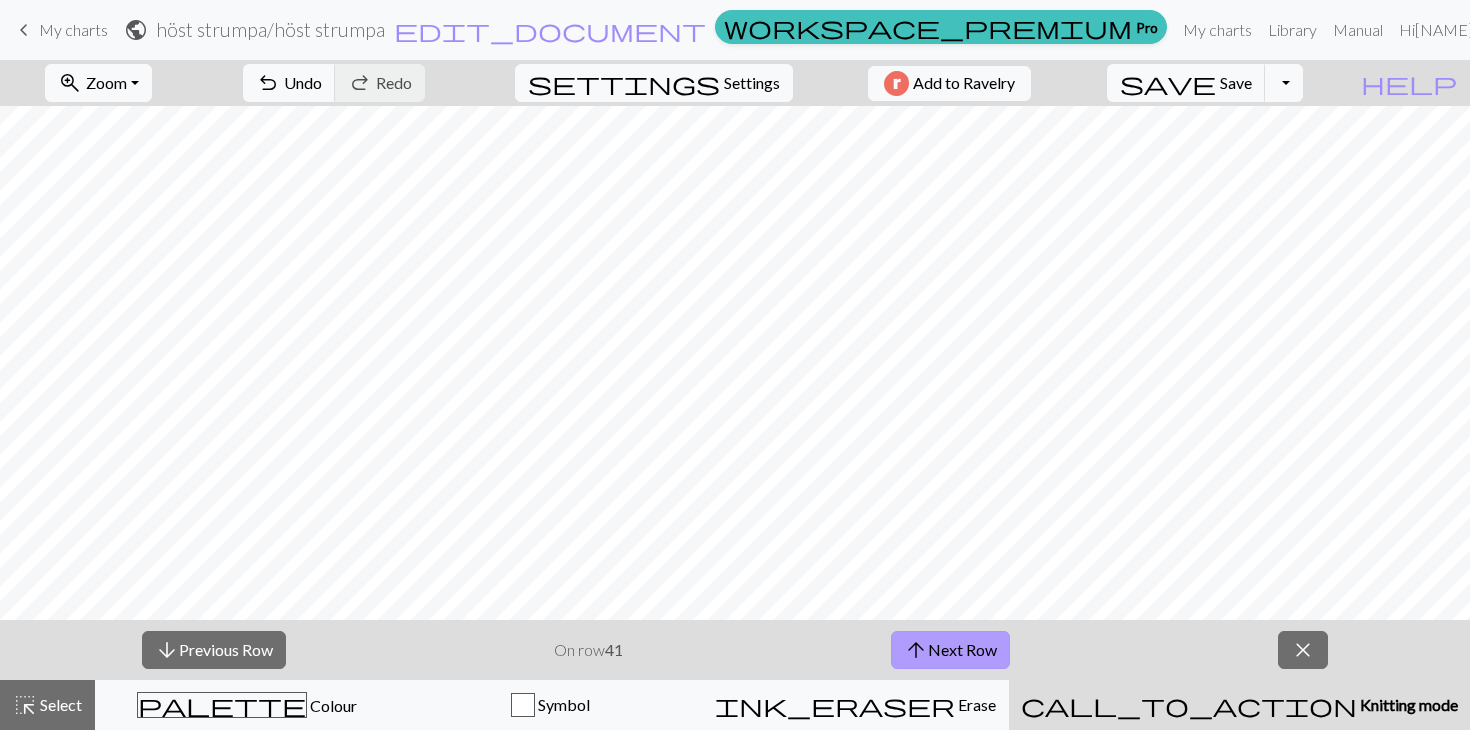 click on "arrow_upward  Next Row" at bounding box center [950, 650] 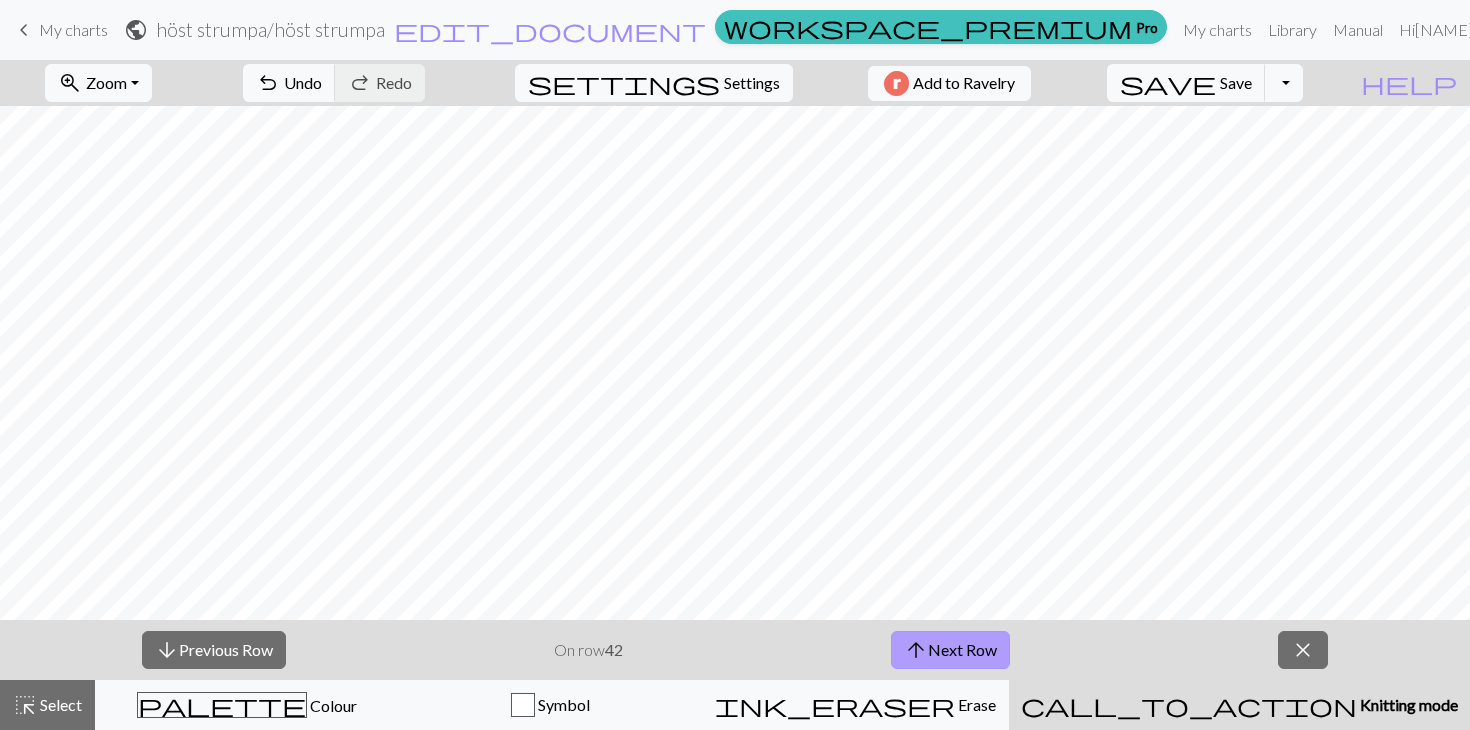 click on "arrow_upward  Next Row" at bounding box center [950, 650] 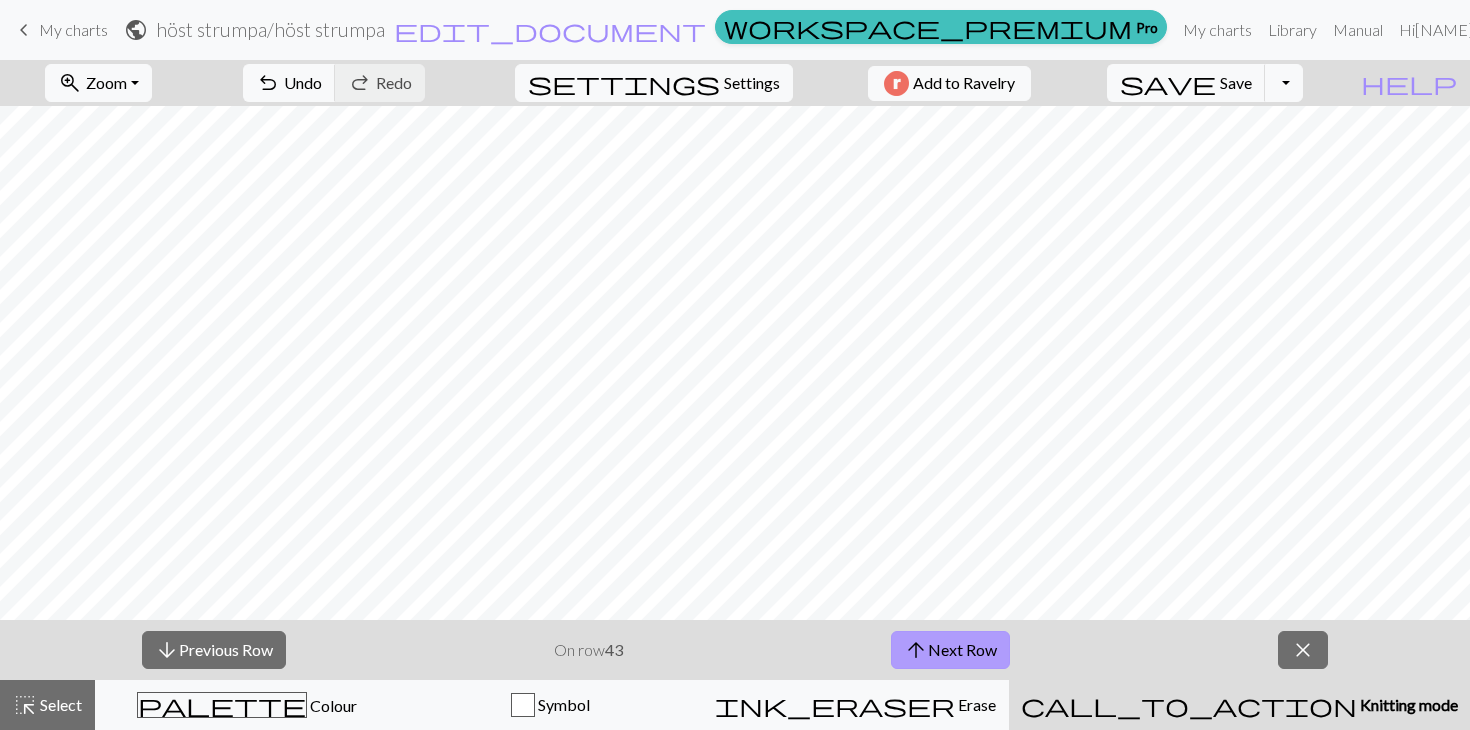click on "arrow_upward  Next Row" at bounding box center (950, 650) 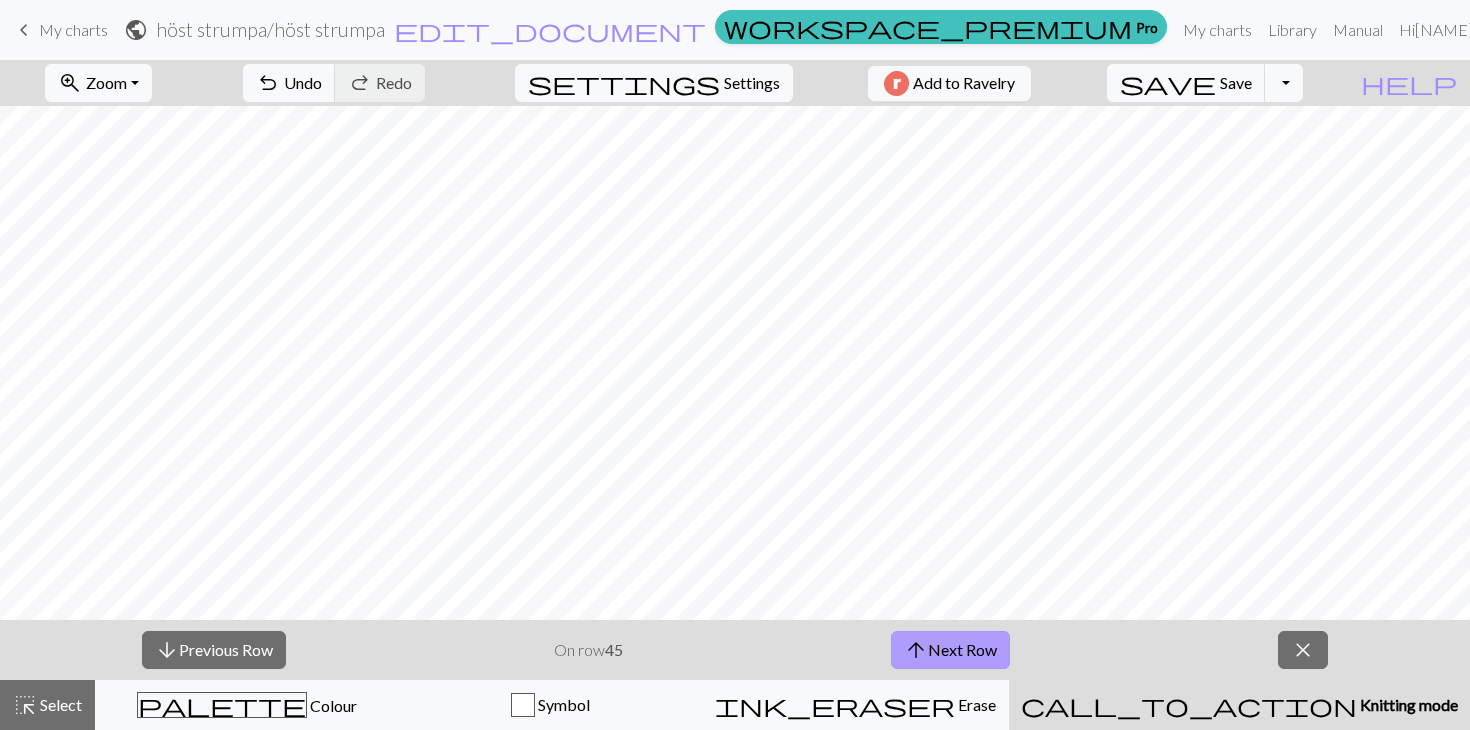 click on "arrow_upward  Next Row" at bounding box center [950, 650] 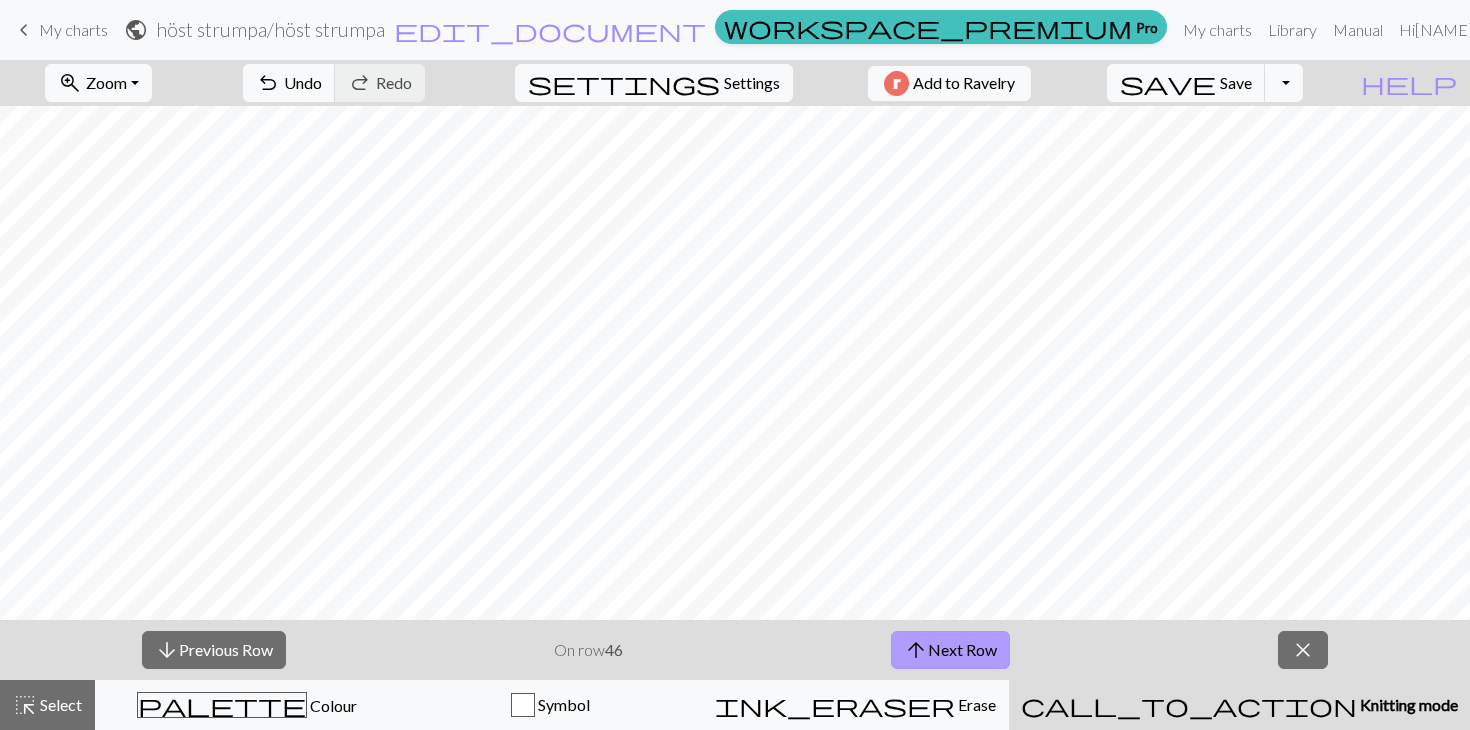 click on "arrow_upward  Next Row" at bounding box center [950, 650] 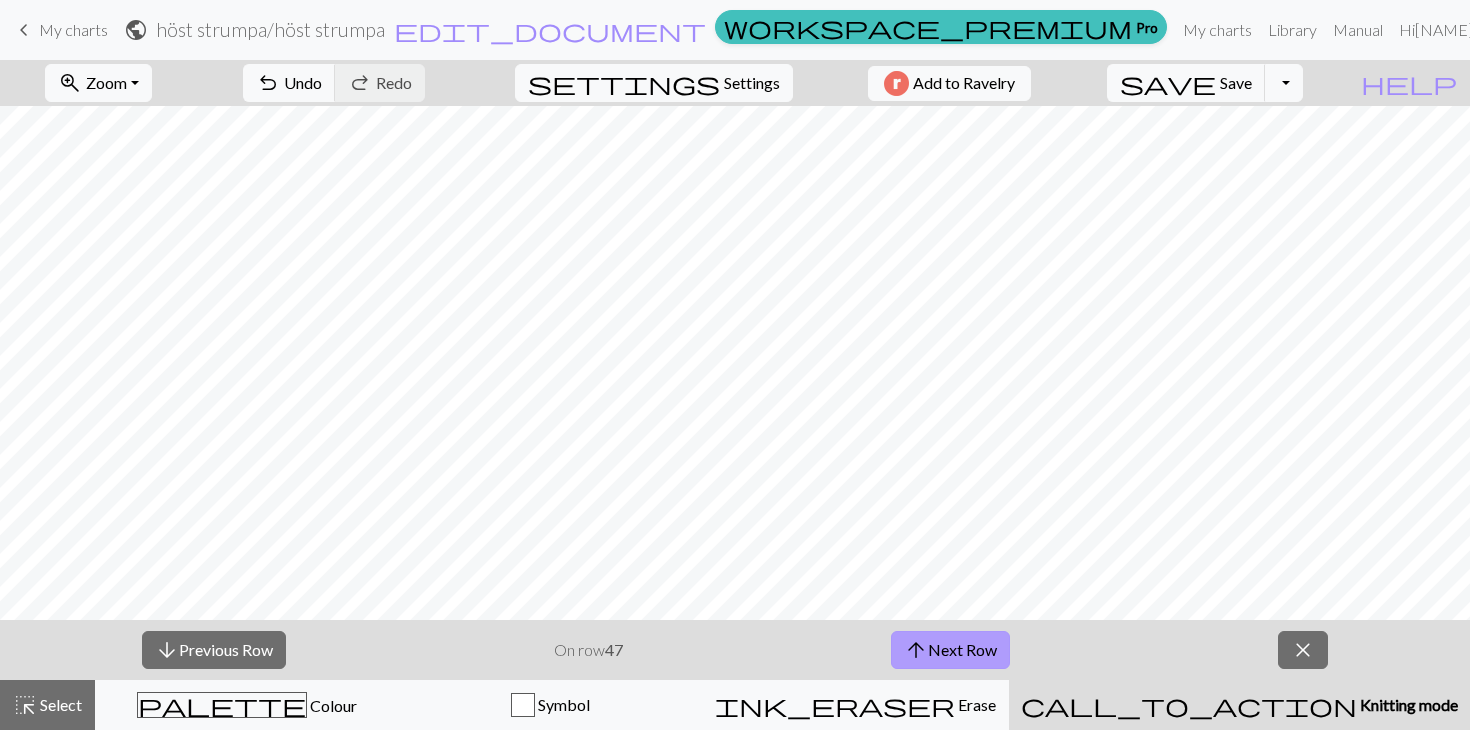 click on "arrow_upward  Next Row" at bounding box center [950, 650] 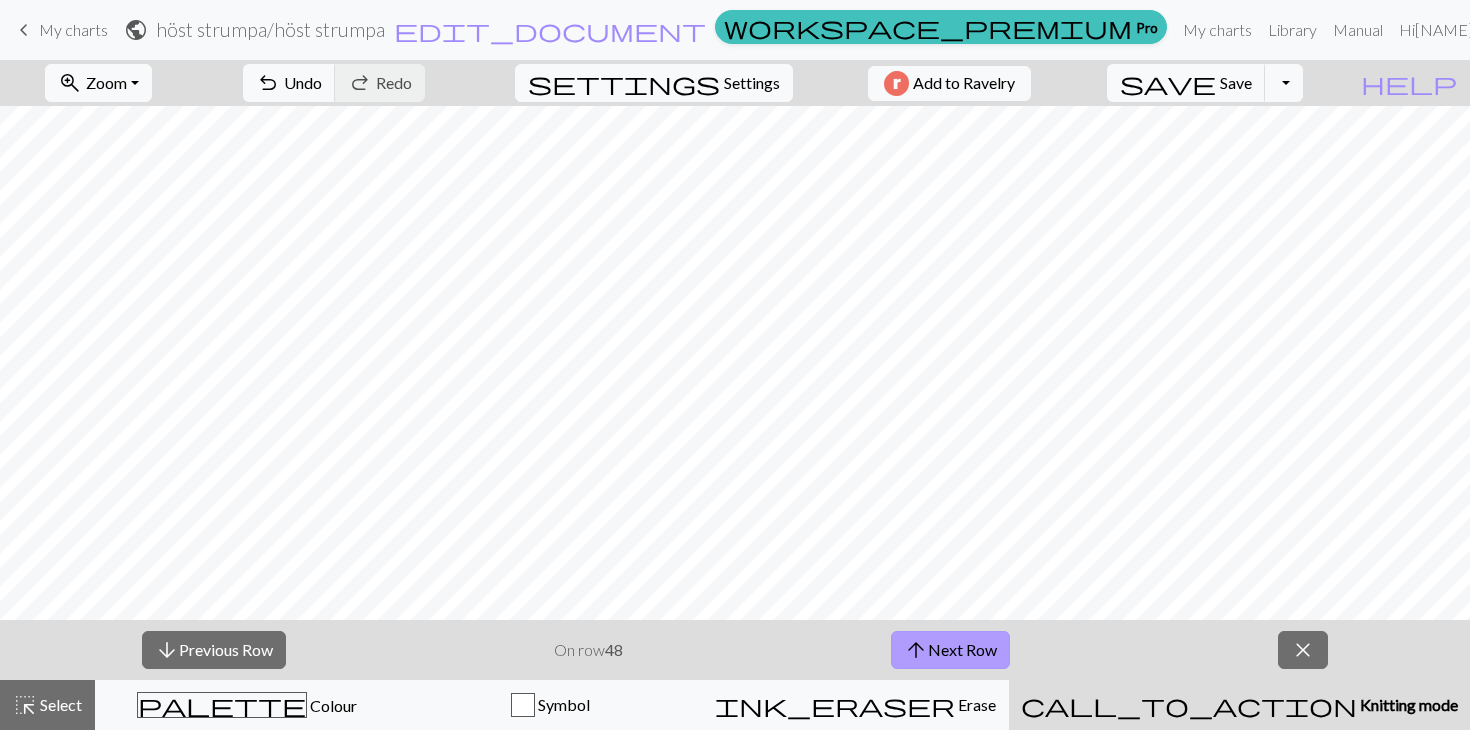 click on "arrow_upward  Next Row" at bounding box center (950, 650) 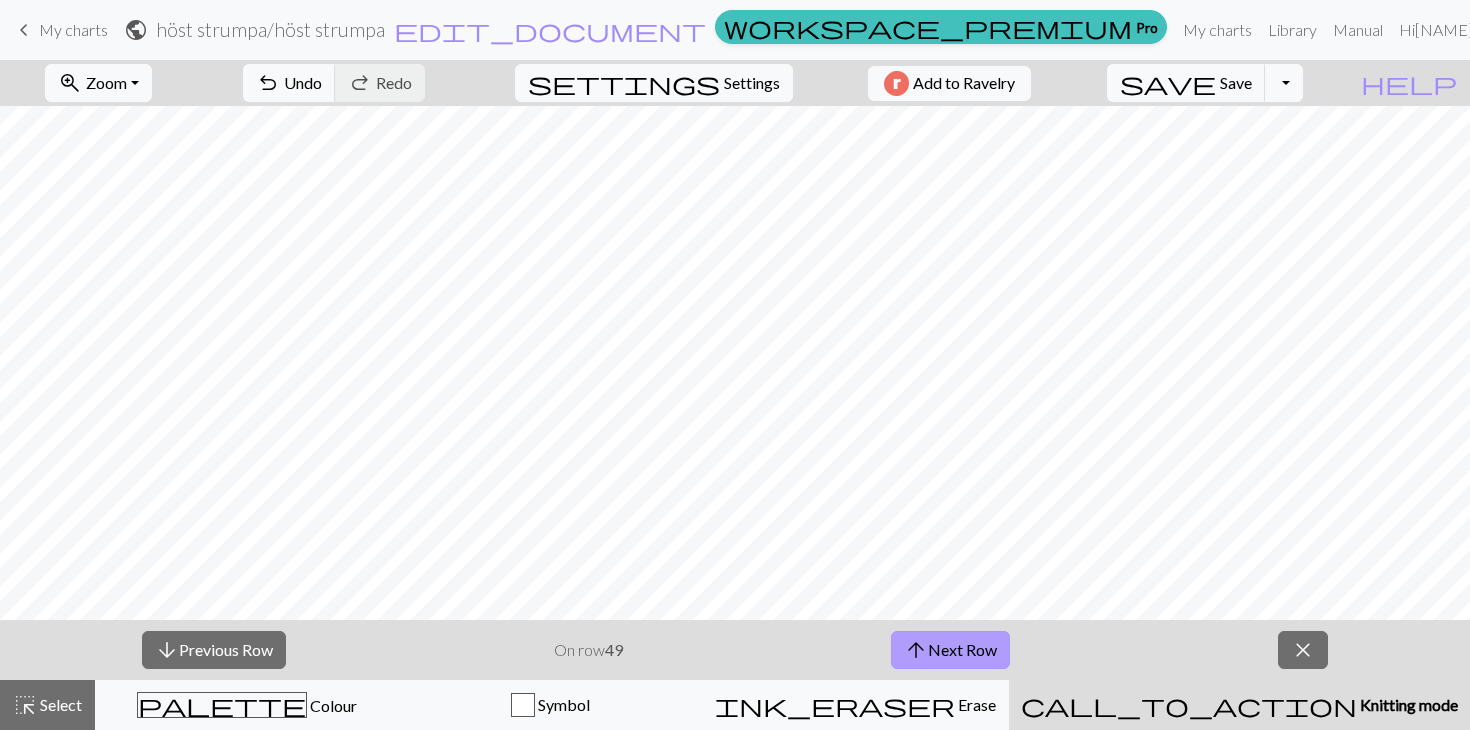 click on "arrow_upward  Next Row" at bounding box center [950, 650] 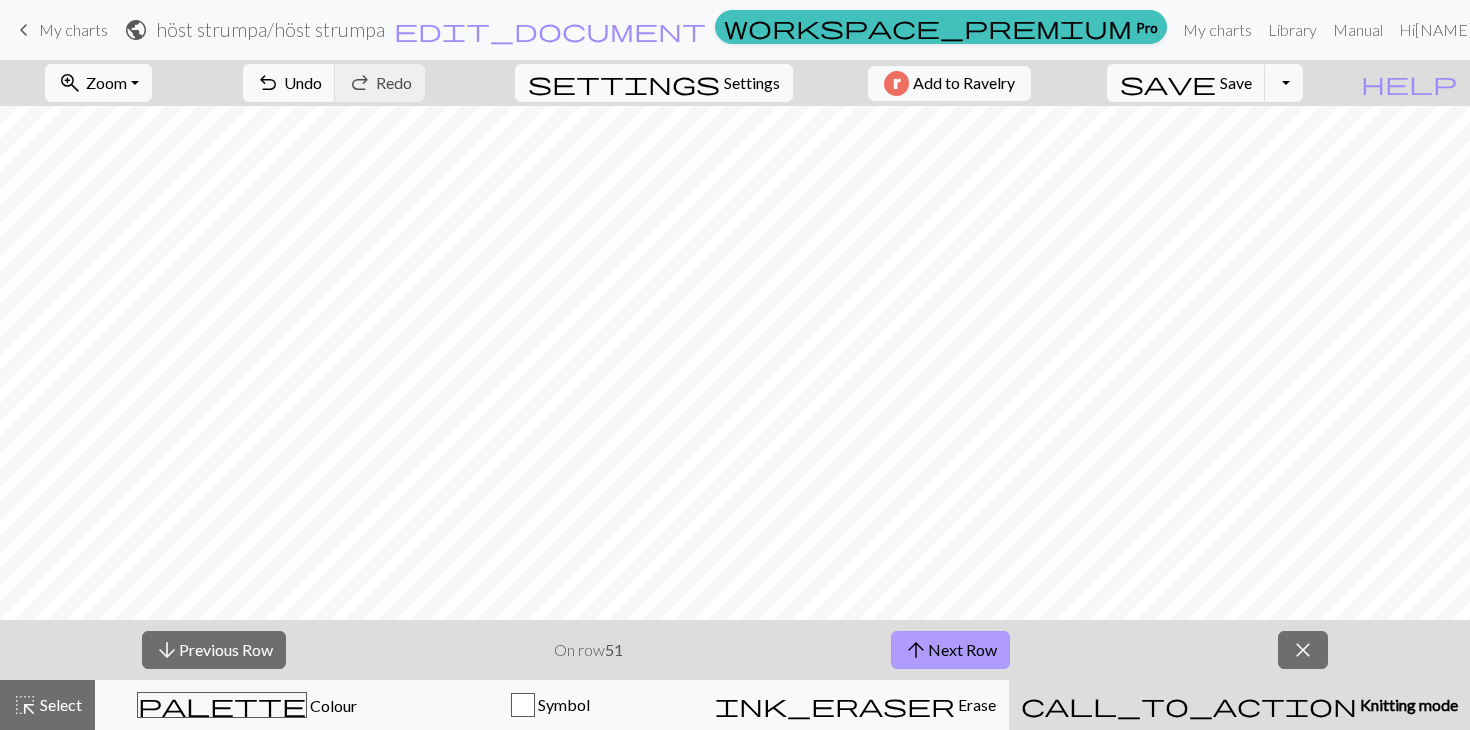 click on "arrow_upward  Next Row" at bounding box center [950, 650] 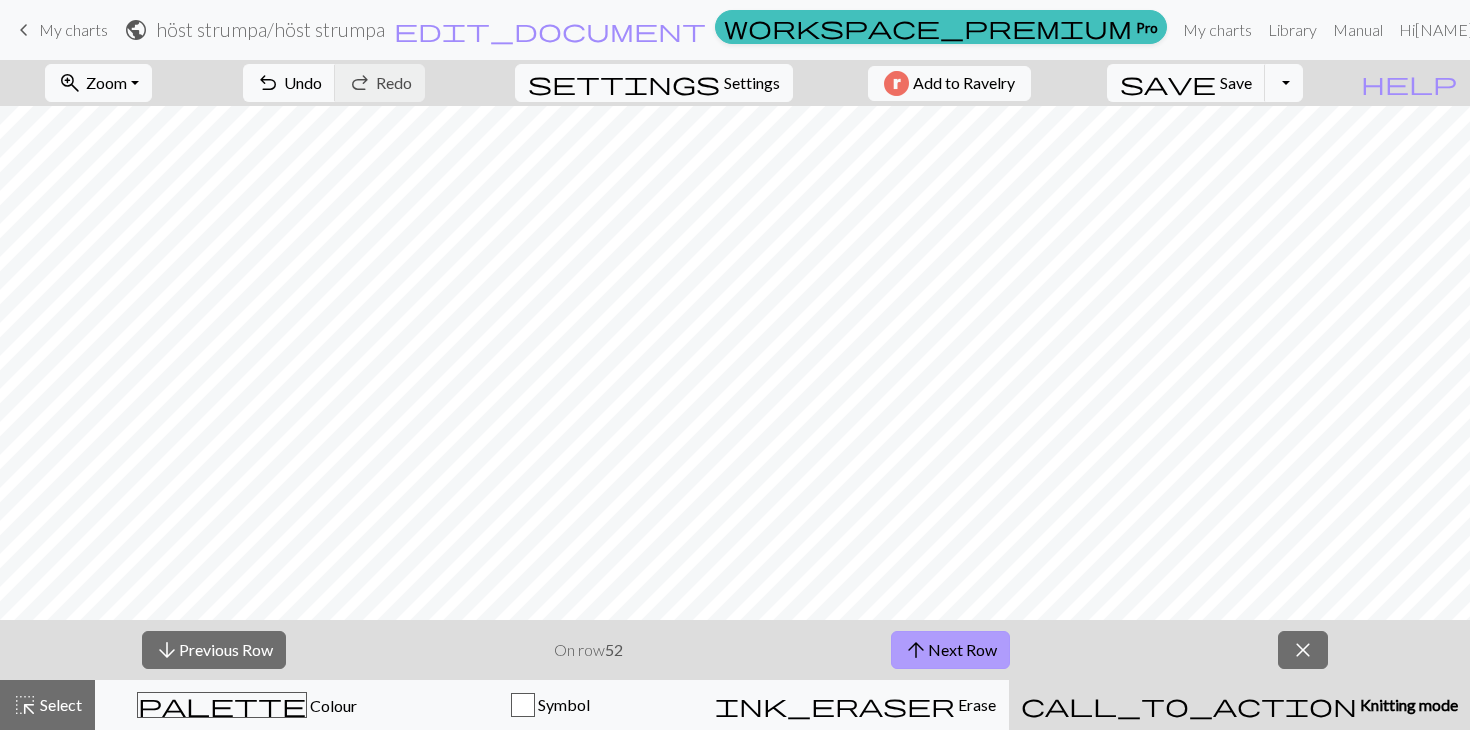 click on "arrow_upward  Next Row" at bounding box center (950, 650) 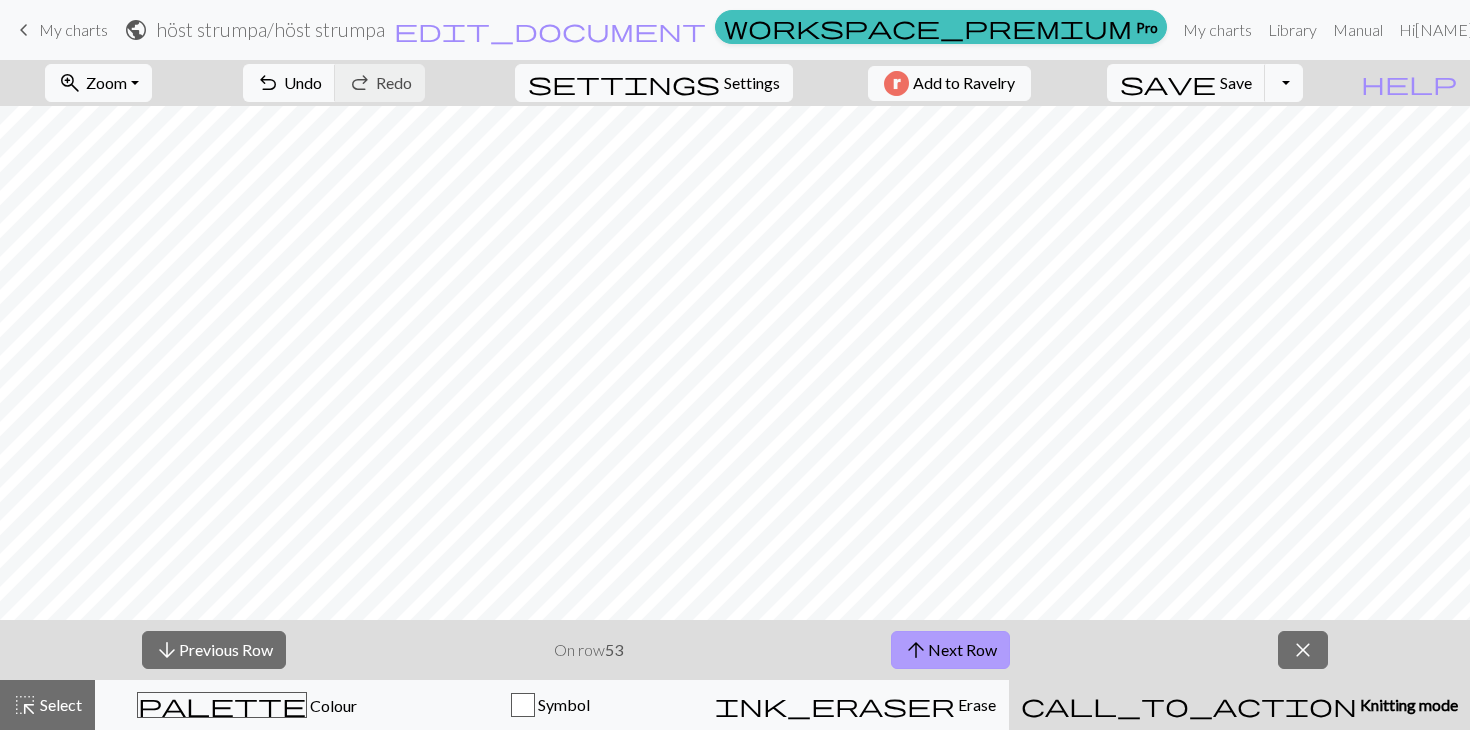 click on "arrow_upward  Next Row" at bounding box center [950, 650] 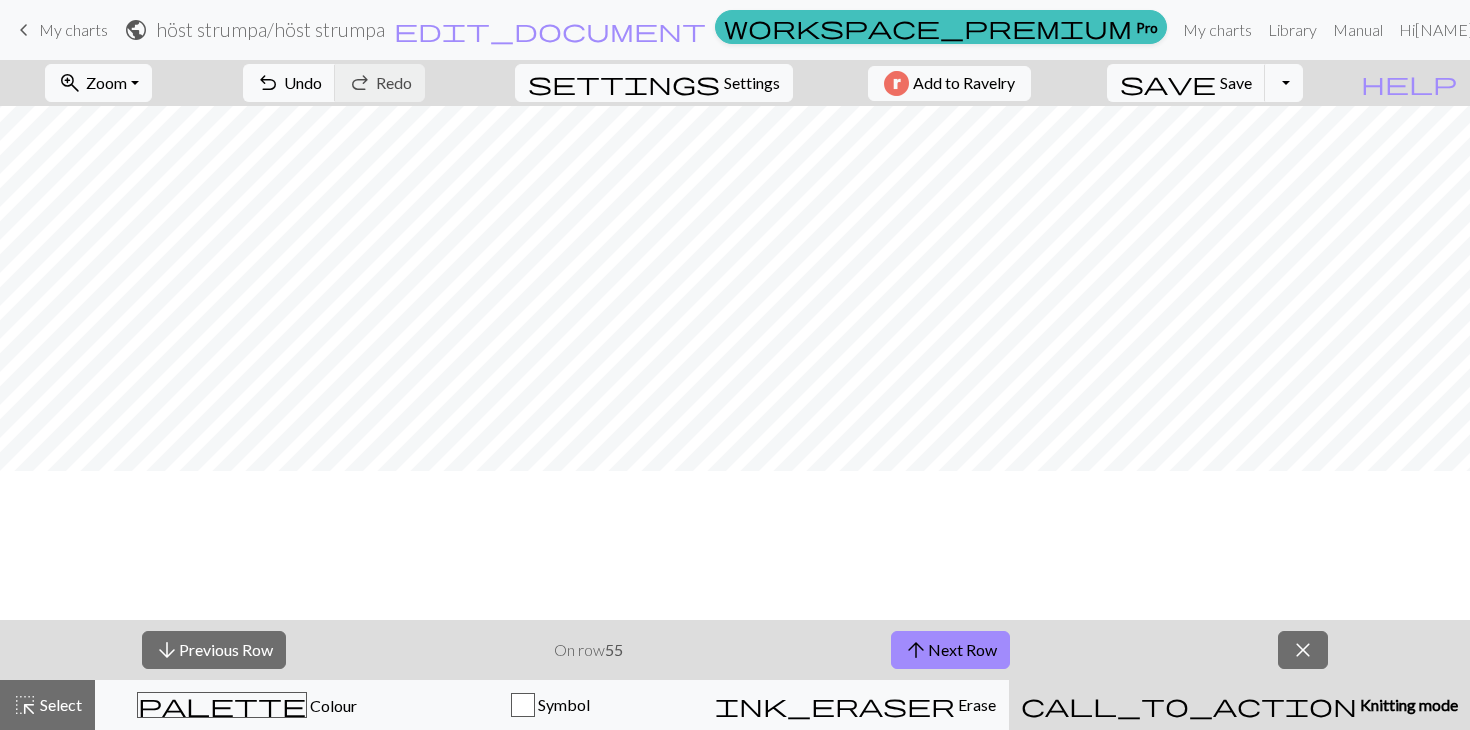 scroll, scrollTop: 0, scrollLeft: 0, axis: both 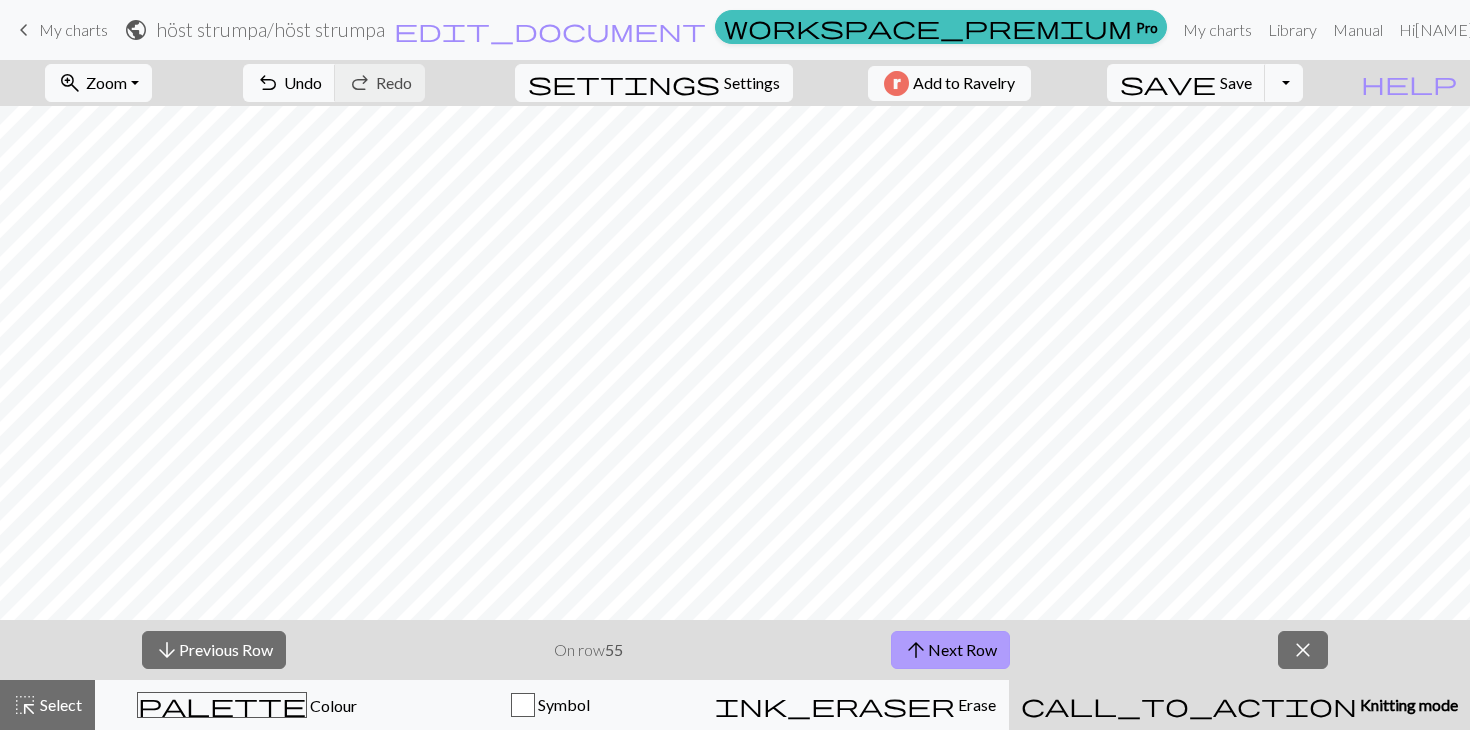 click on "arrow_upward  Next Row" at bounding box center [950, 650] 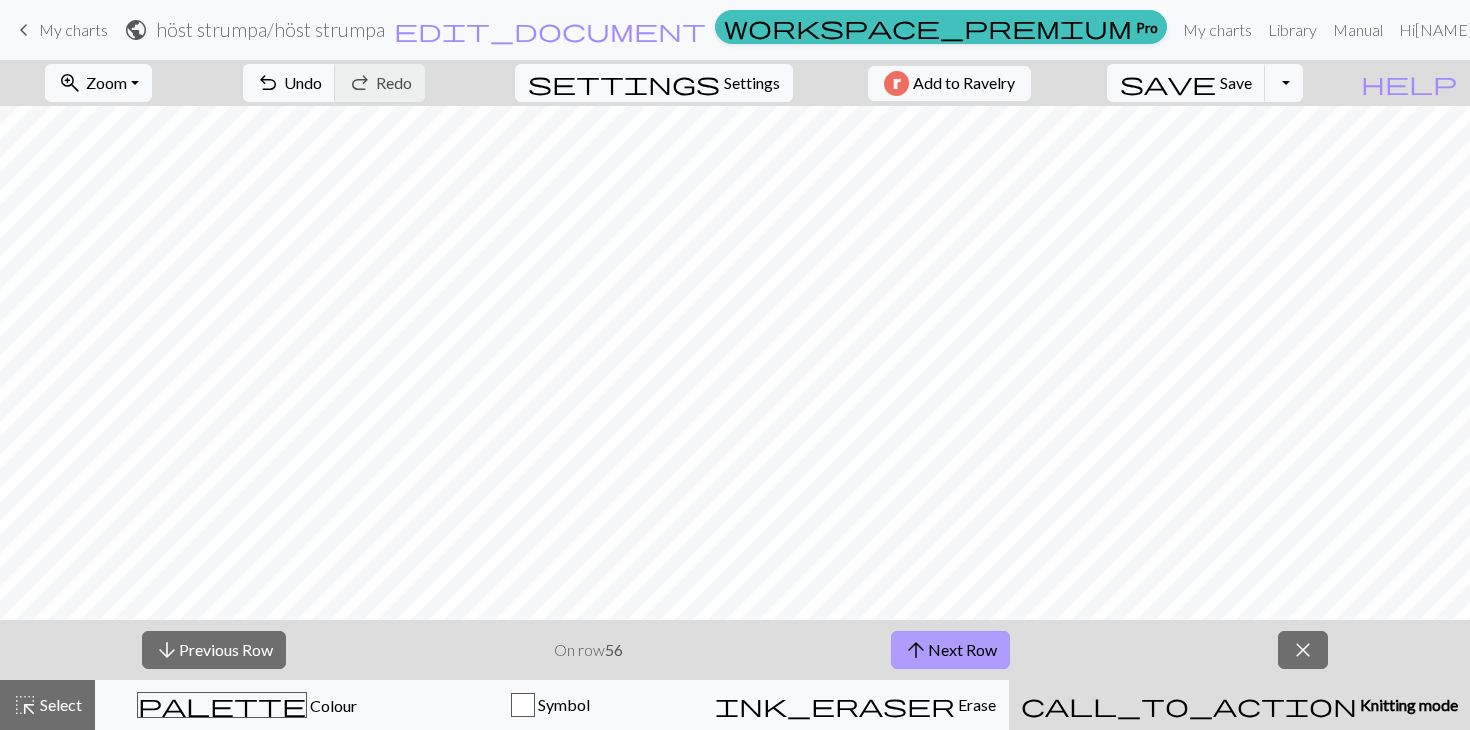 click on "arrow_upward  Next Row" at bounding box center [950, 650] 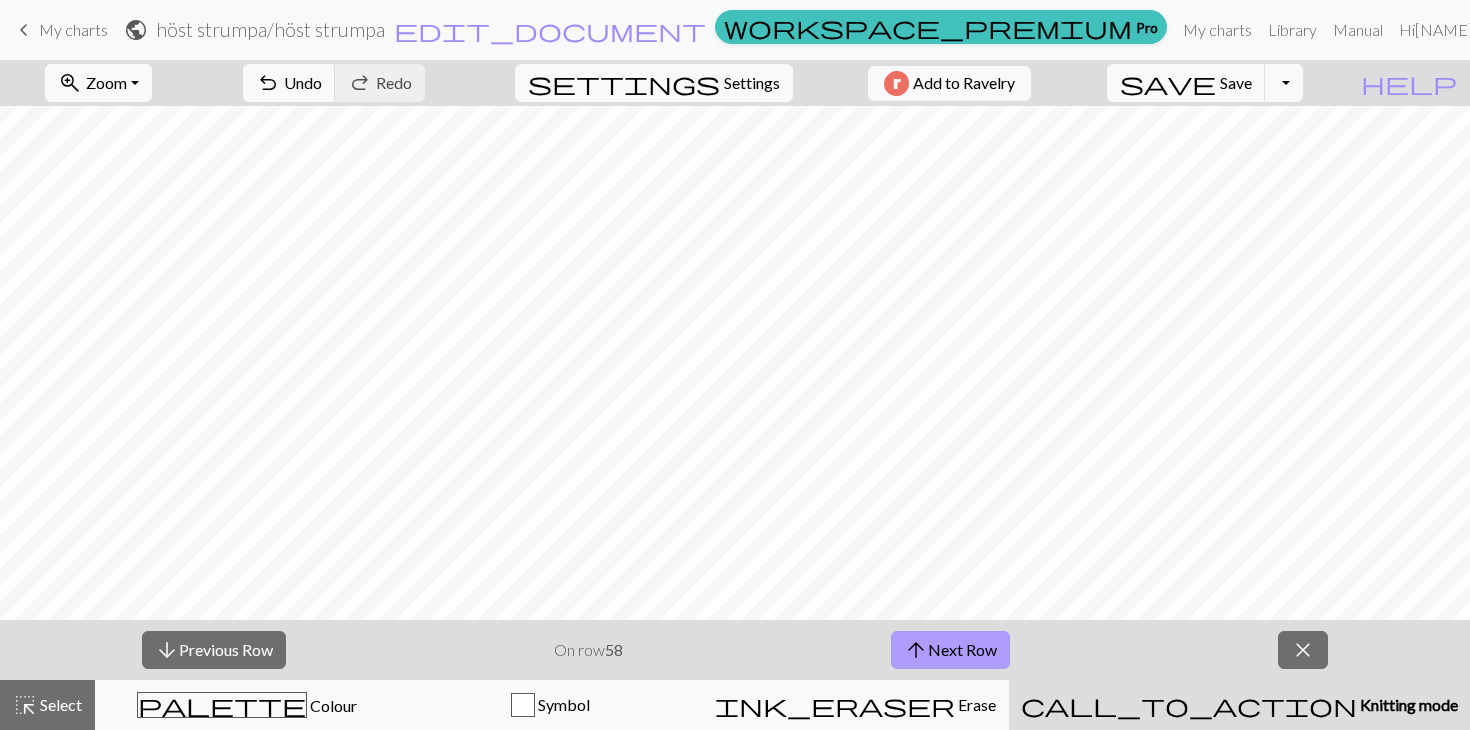 click on "arrow_upward  Next Row" at bounding box center (950, 650) 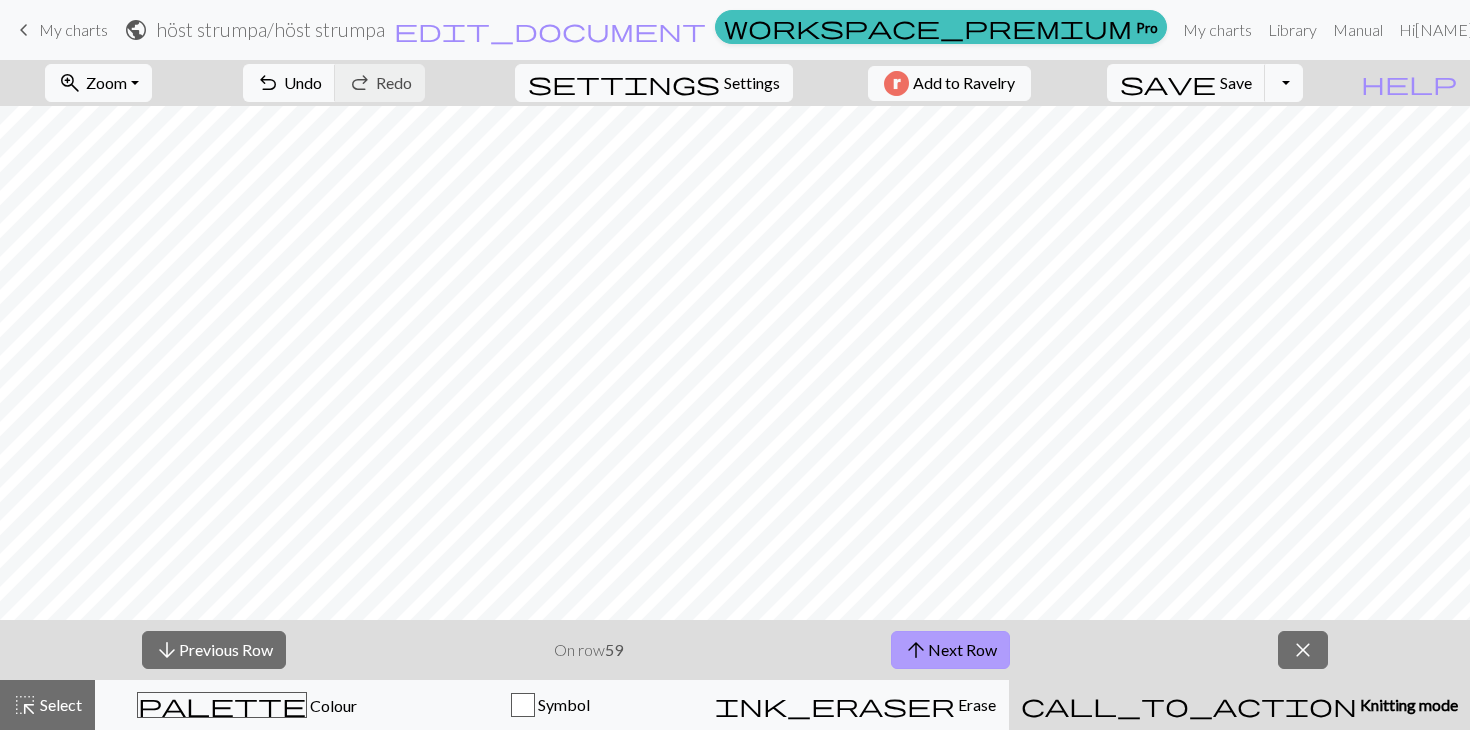 click on "arrow_upward  Next Row" at bounding box center (950, 650) 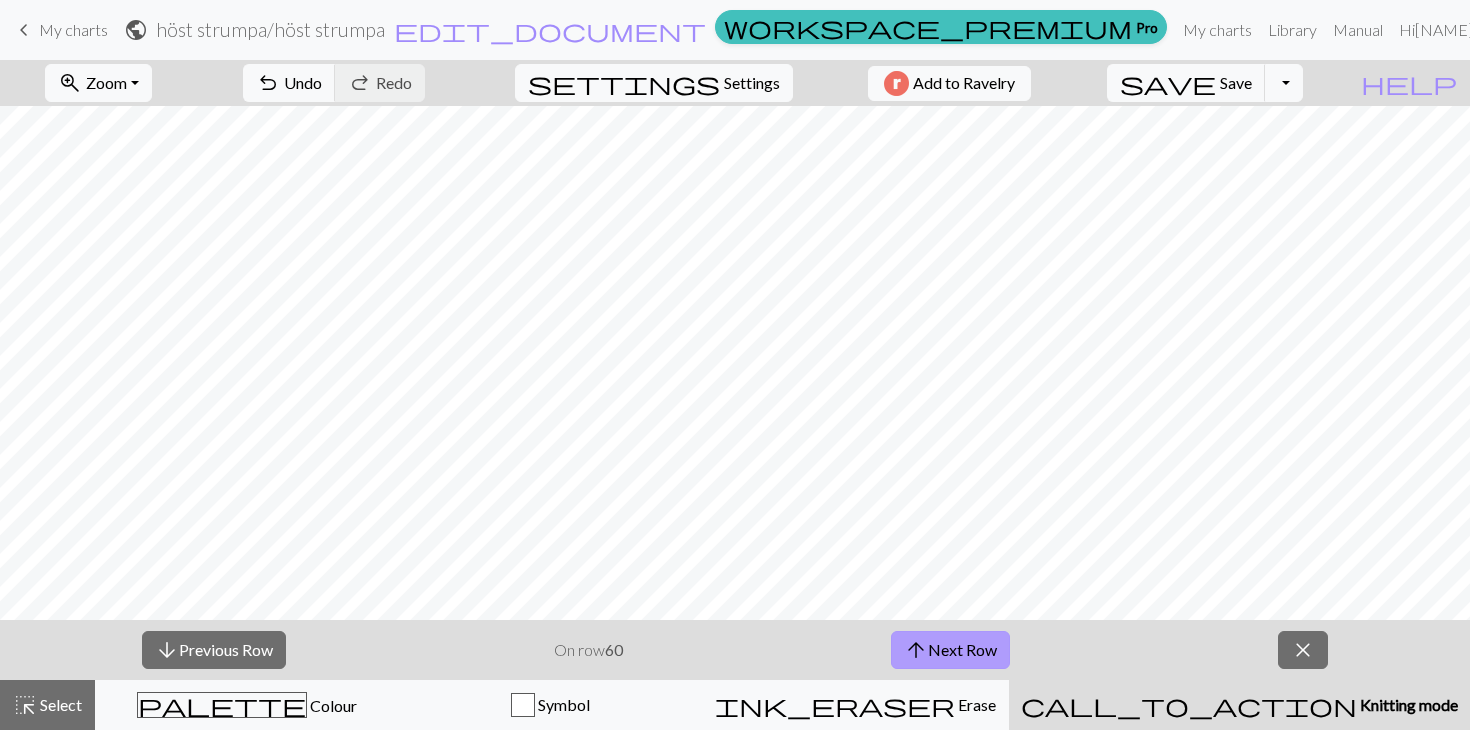 click on "arrow_upward  Next Row" at bounding box center [950, 650] 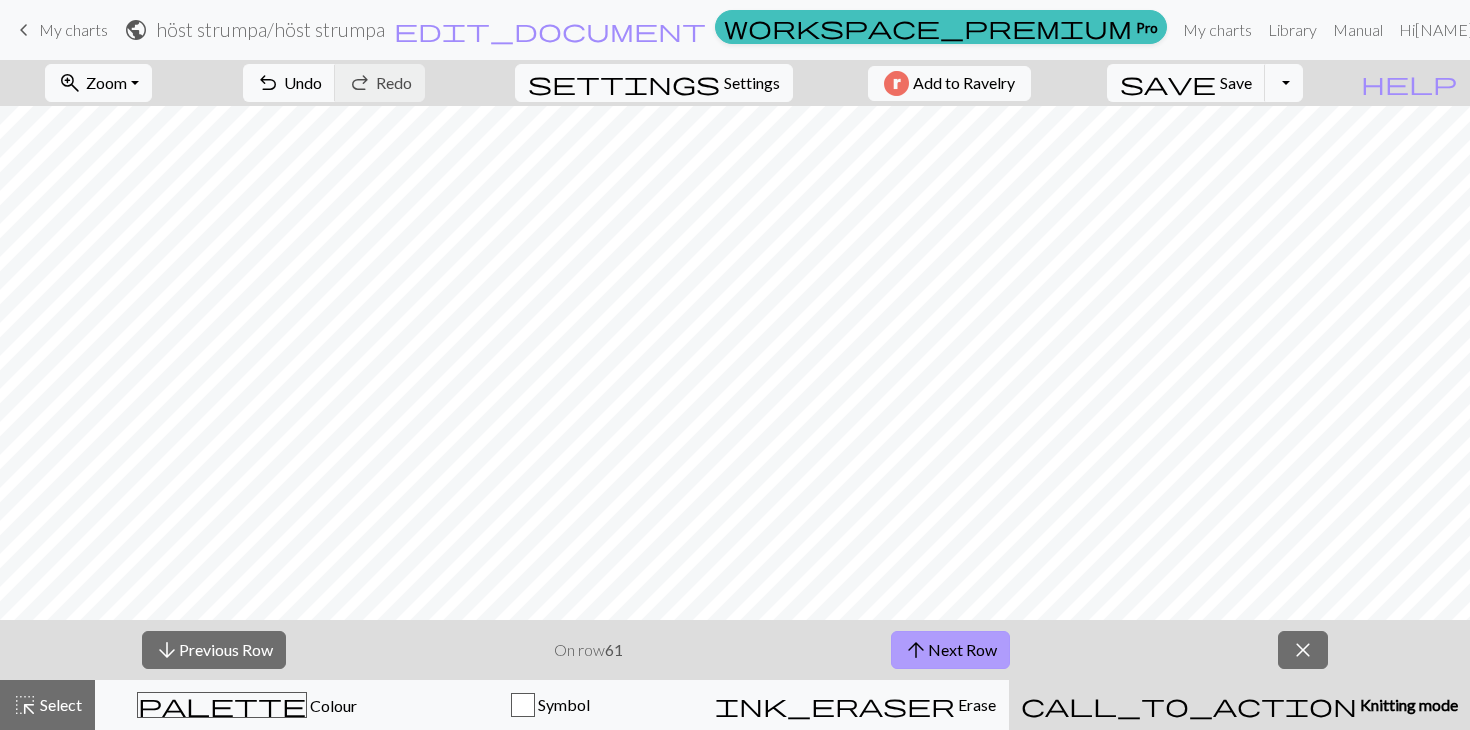 click on "arrow_upward  Next Row" at bounding box center (950, 650) 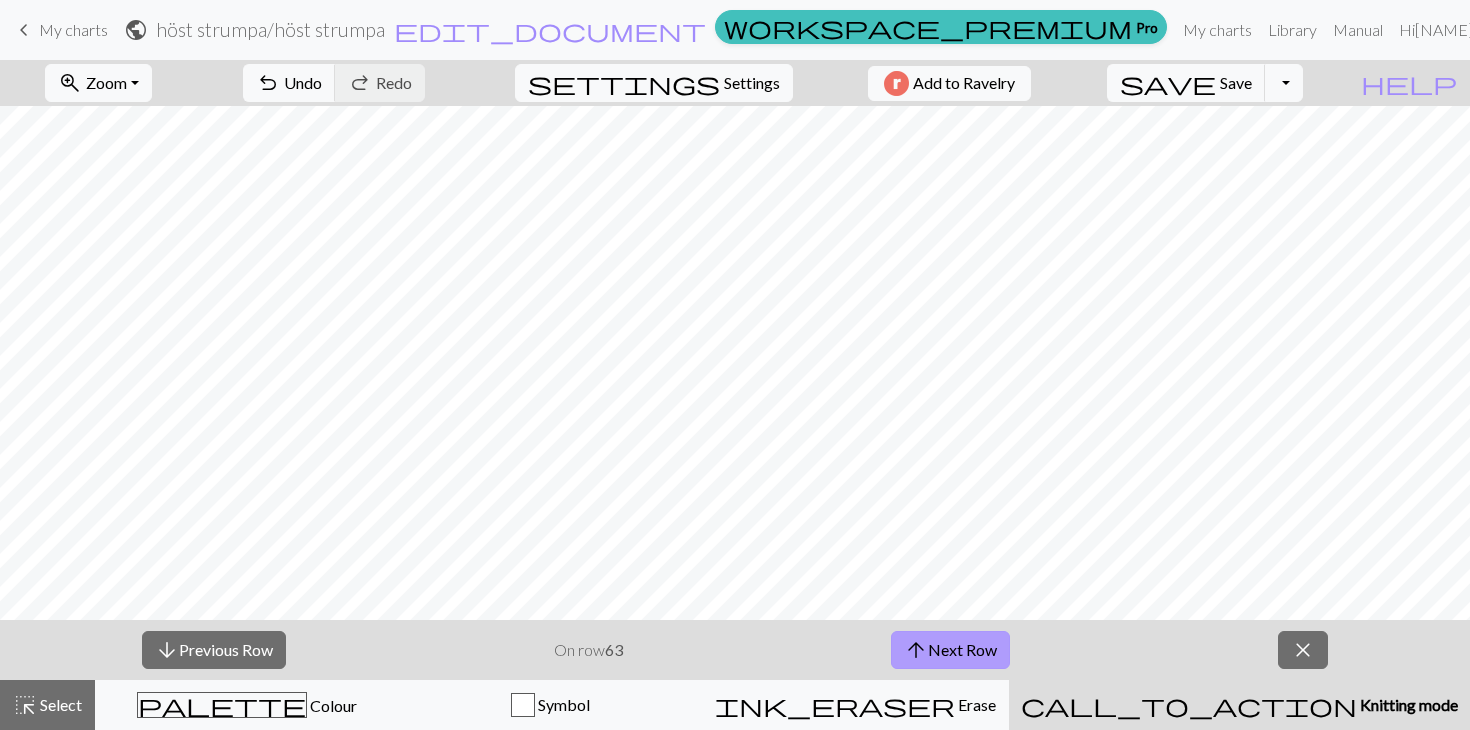 click on "arrow_upward  Next Row" at bounding box center [950, 650] 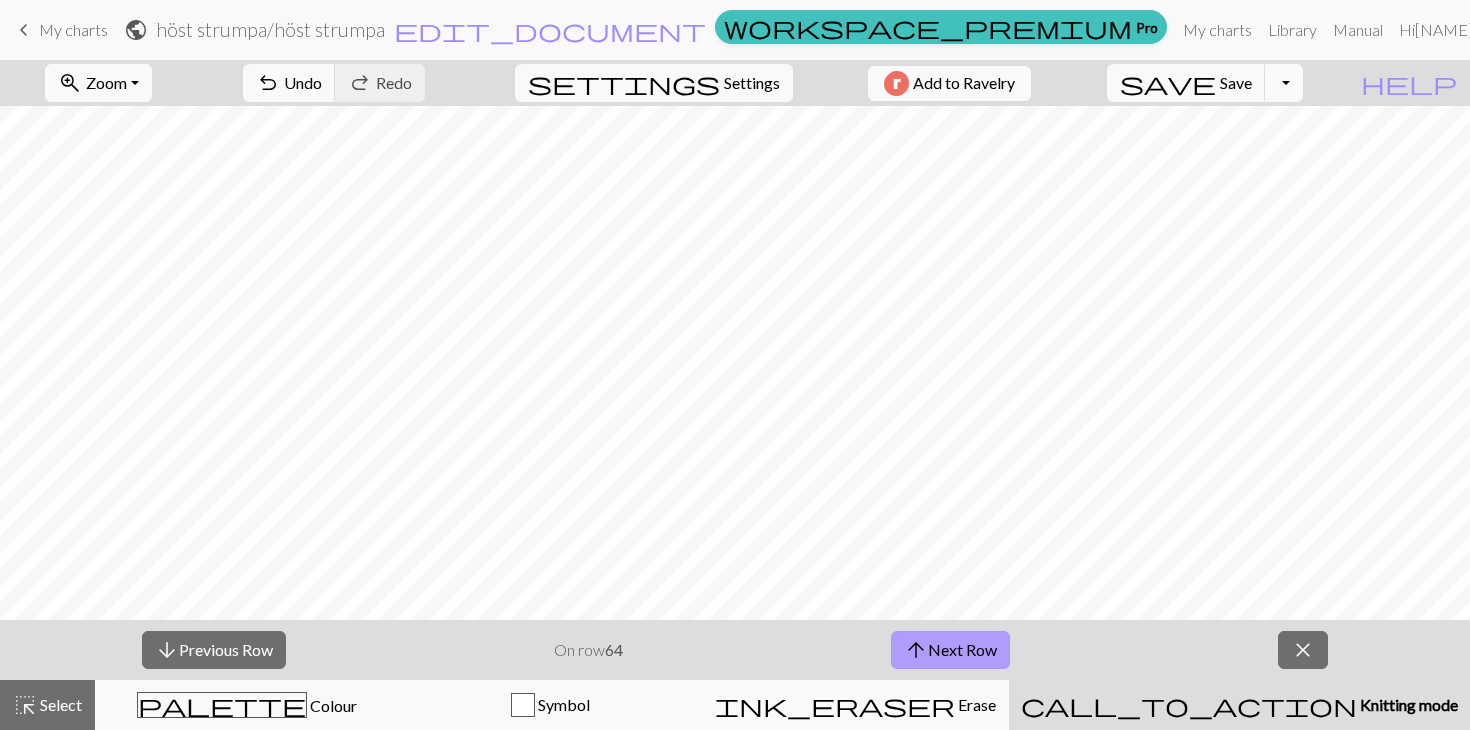 click on "arrow_upward  Next Row" at bounding box center (950, 650) 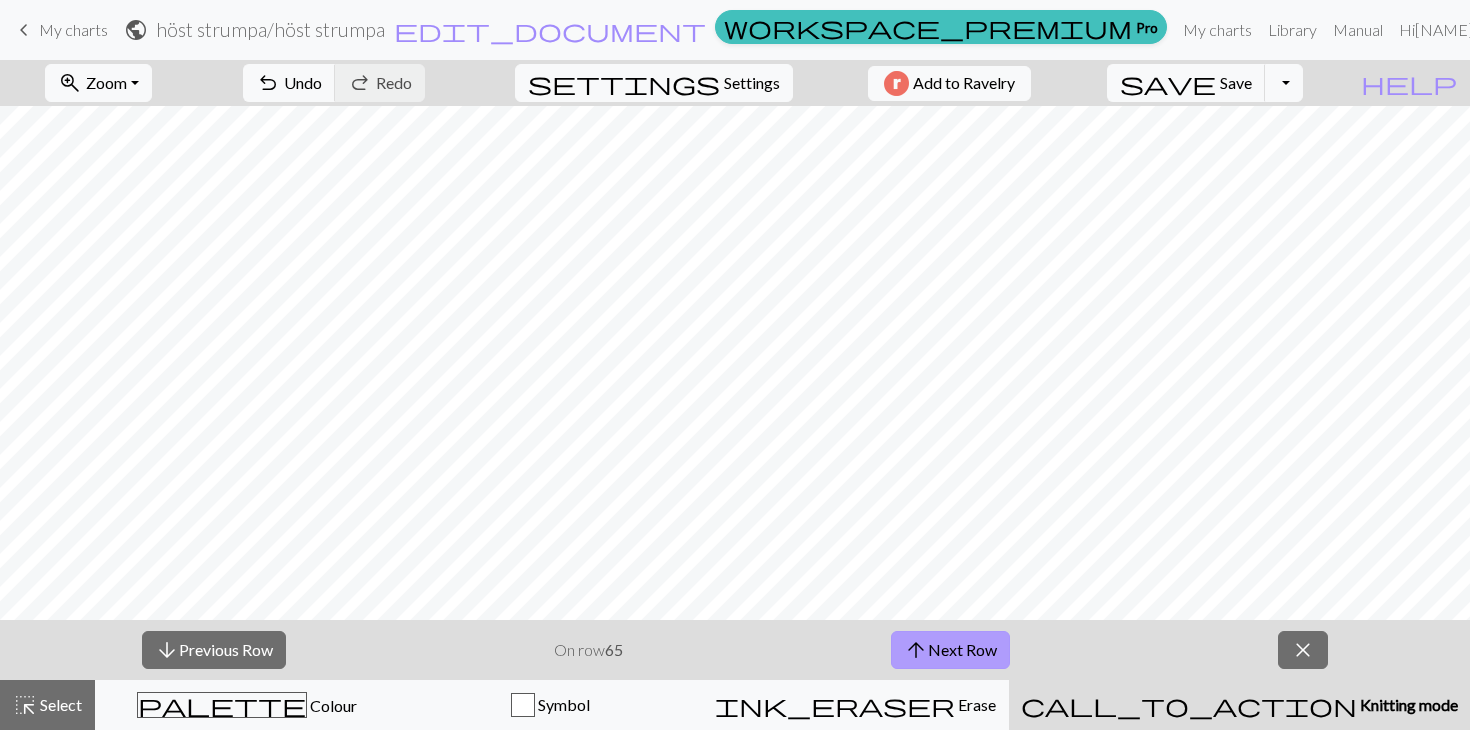 click on "arrow_upward  Next Row" at bounding box center [950, 650] 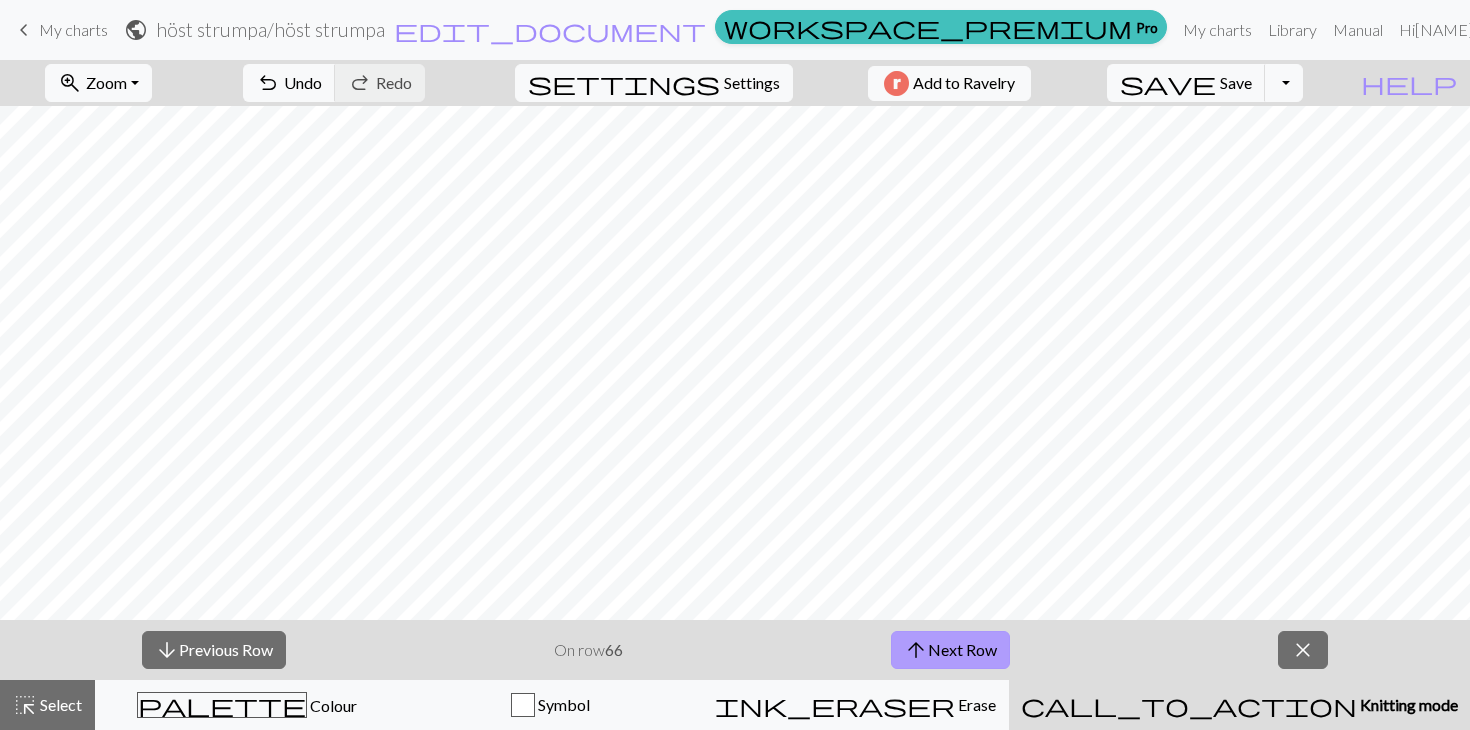 click on "arrow_upward  Next Row" at bounding box center (950, 650) 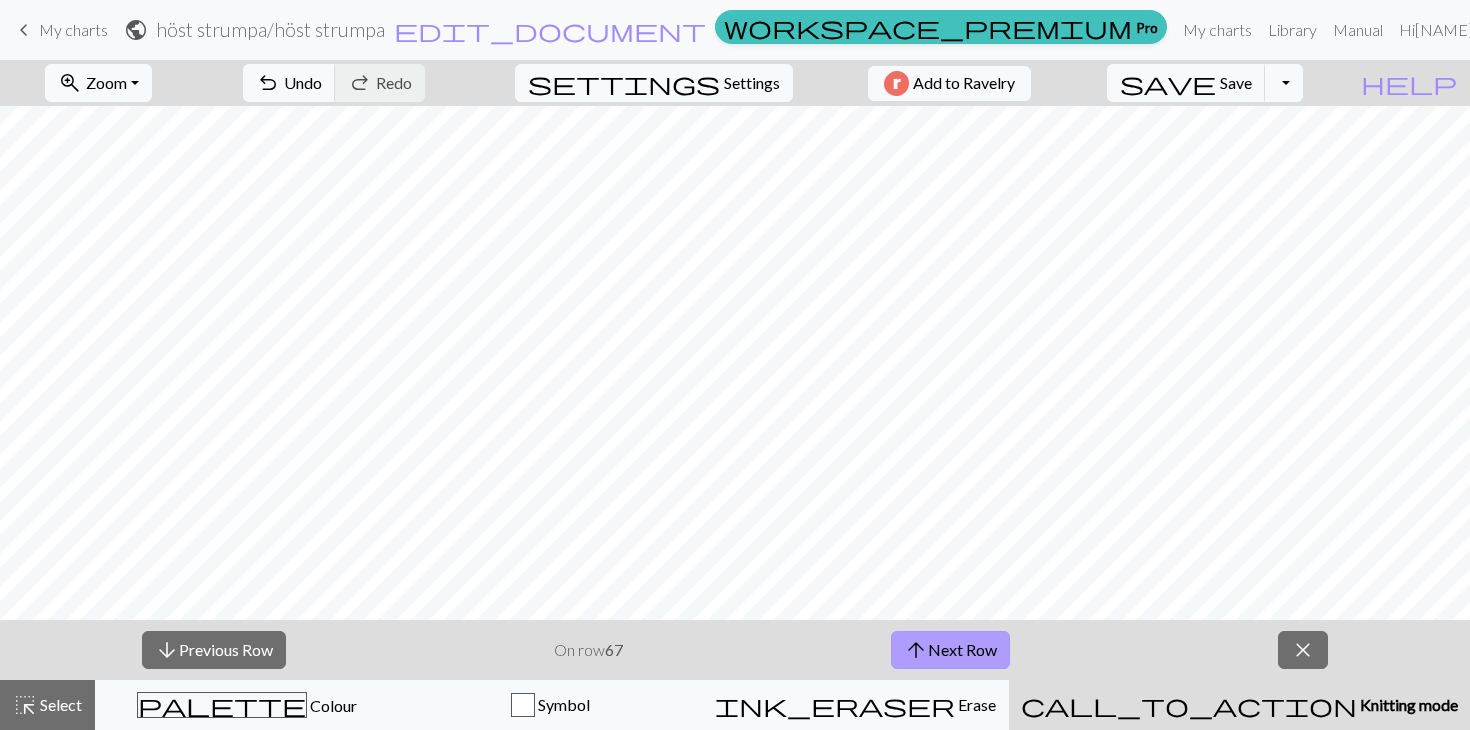 click on "arrow_upward  Next Row" at bounding box center [950, 650] 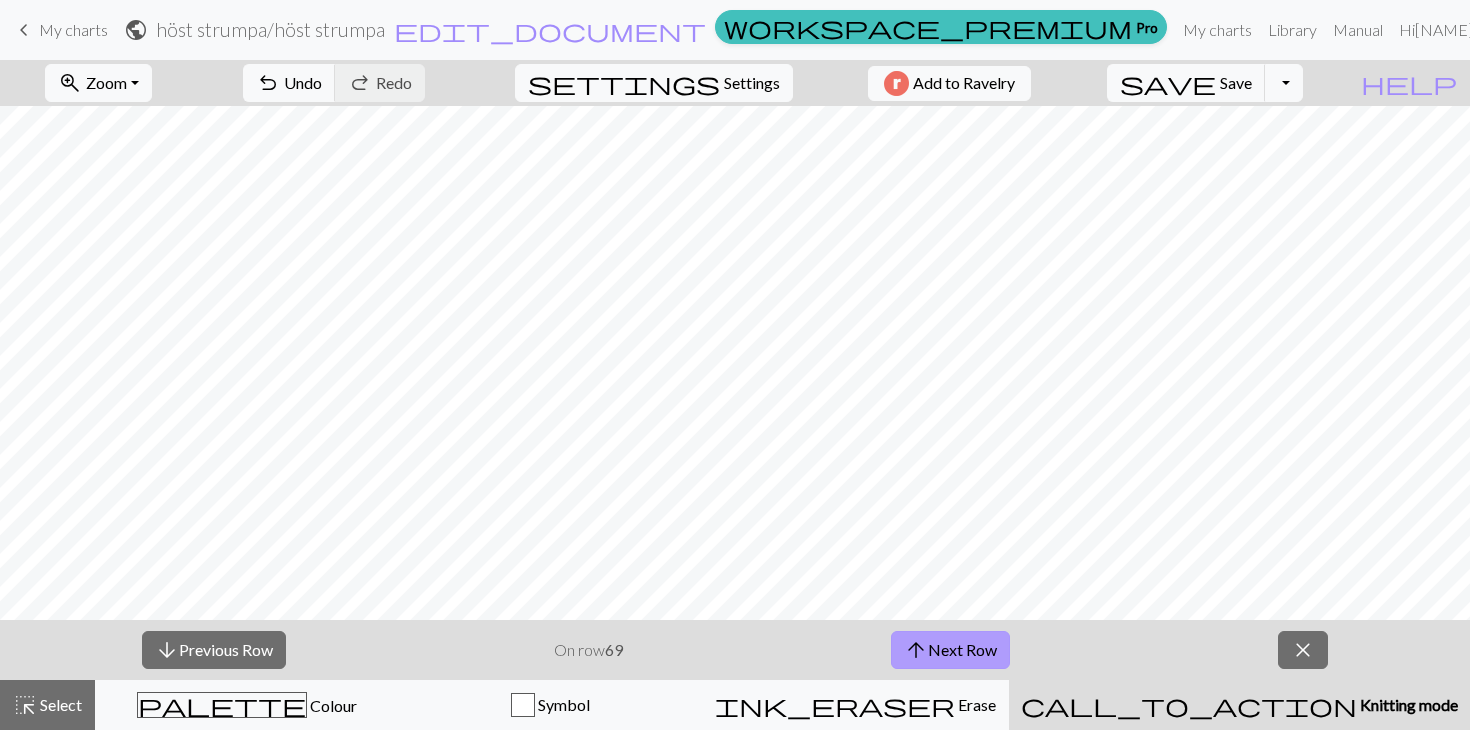 click on "arrow_upward  Next Row" at bounding box center (950, 650) 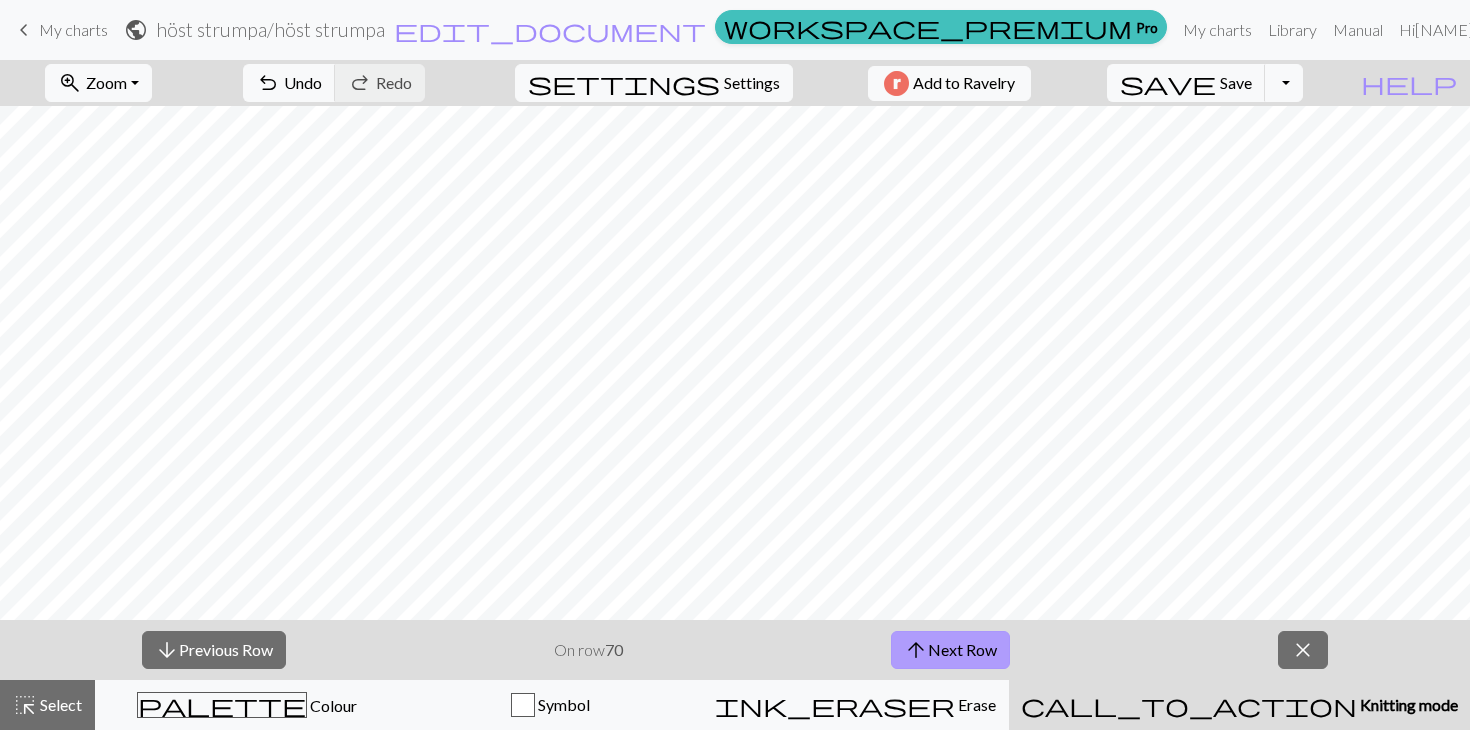 click on "arrow_upward  Next Row" at bounding box center [950, 650] 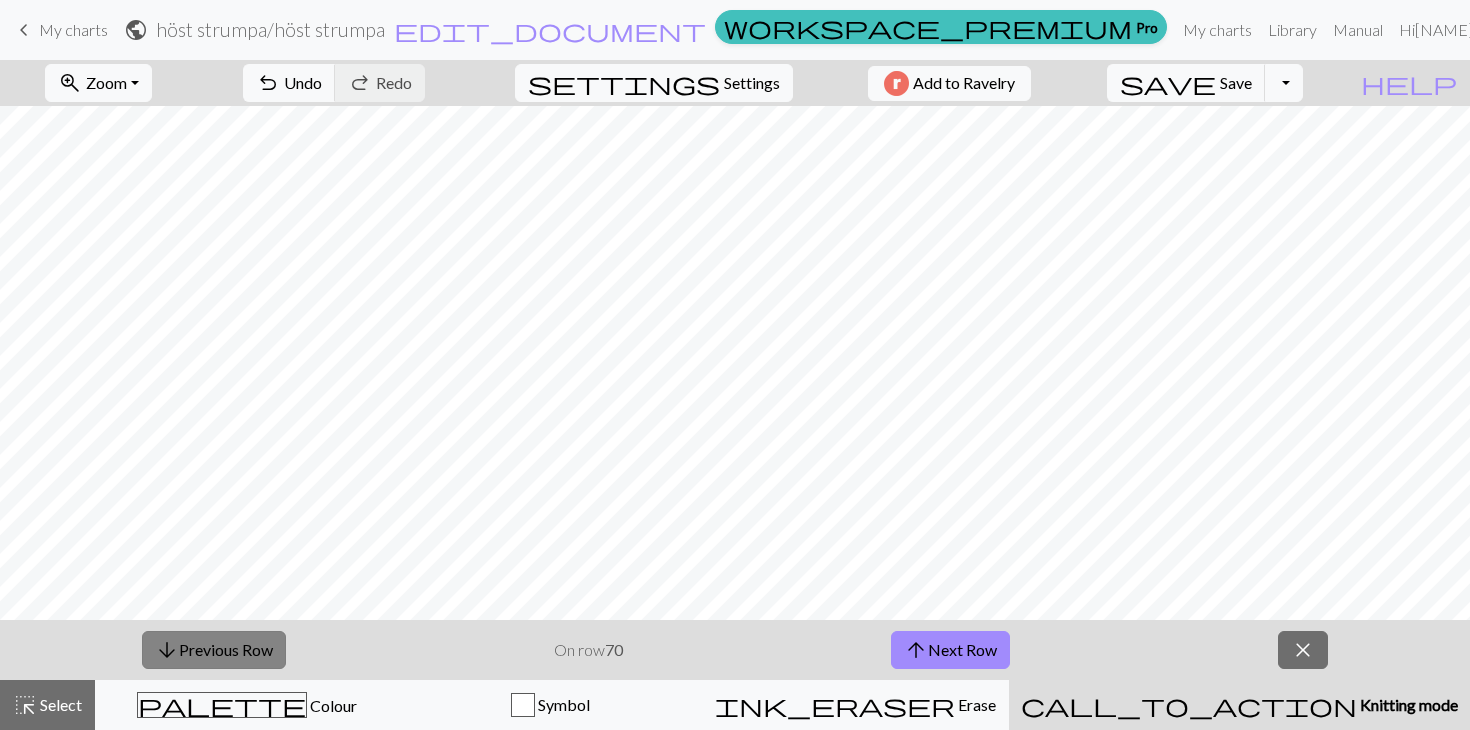 click on "arrow_downward Previous Row" at bounding box center (214, 650) 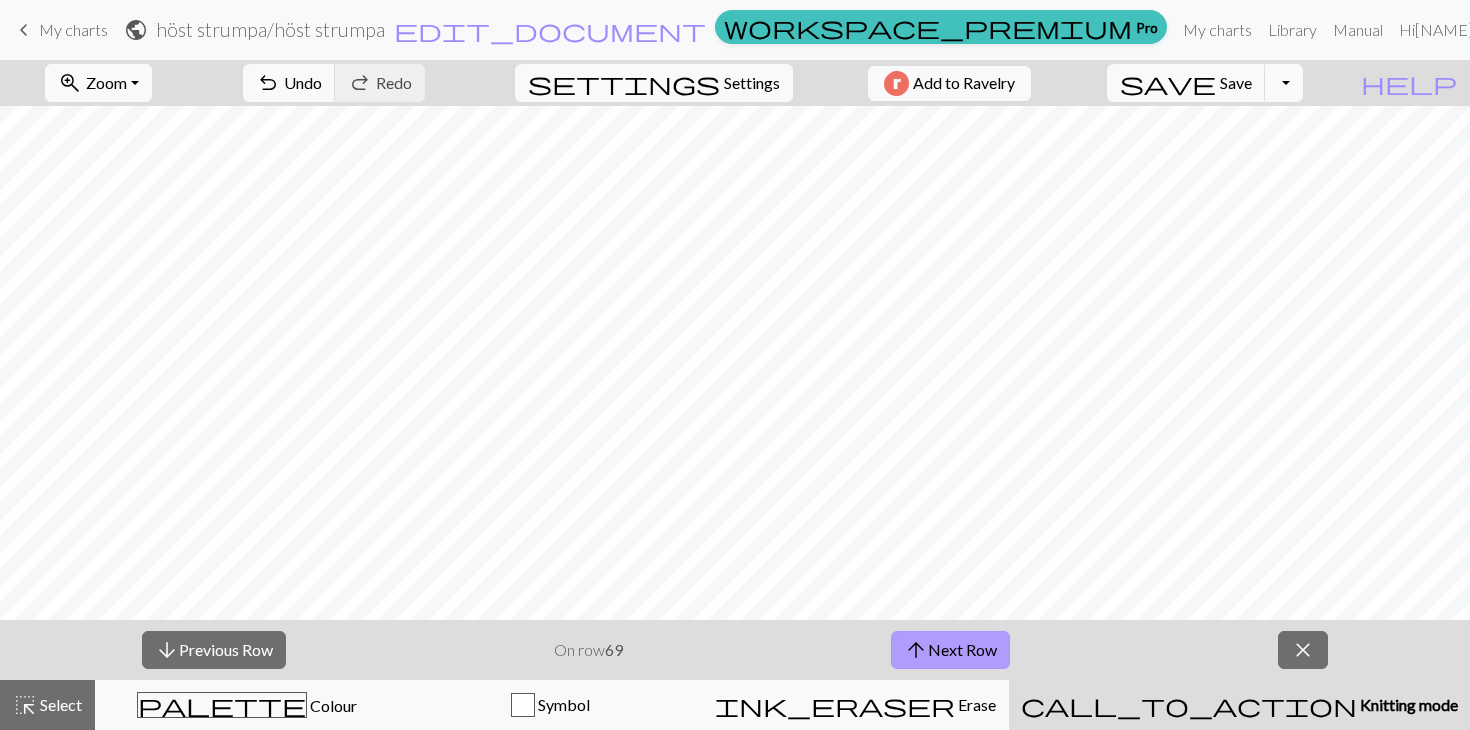 click on "arrow_upward  Next Row" at bounding box center (950, 650) 